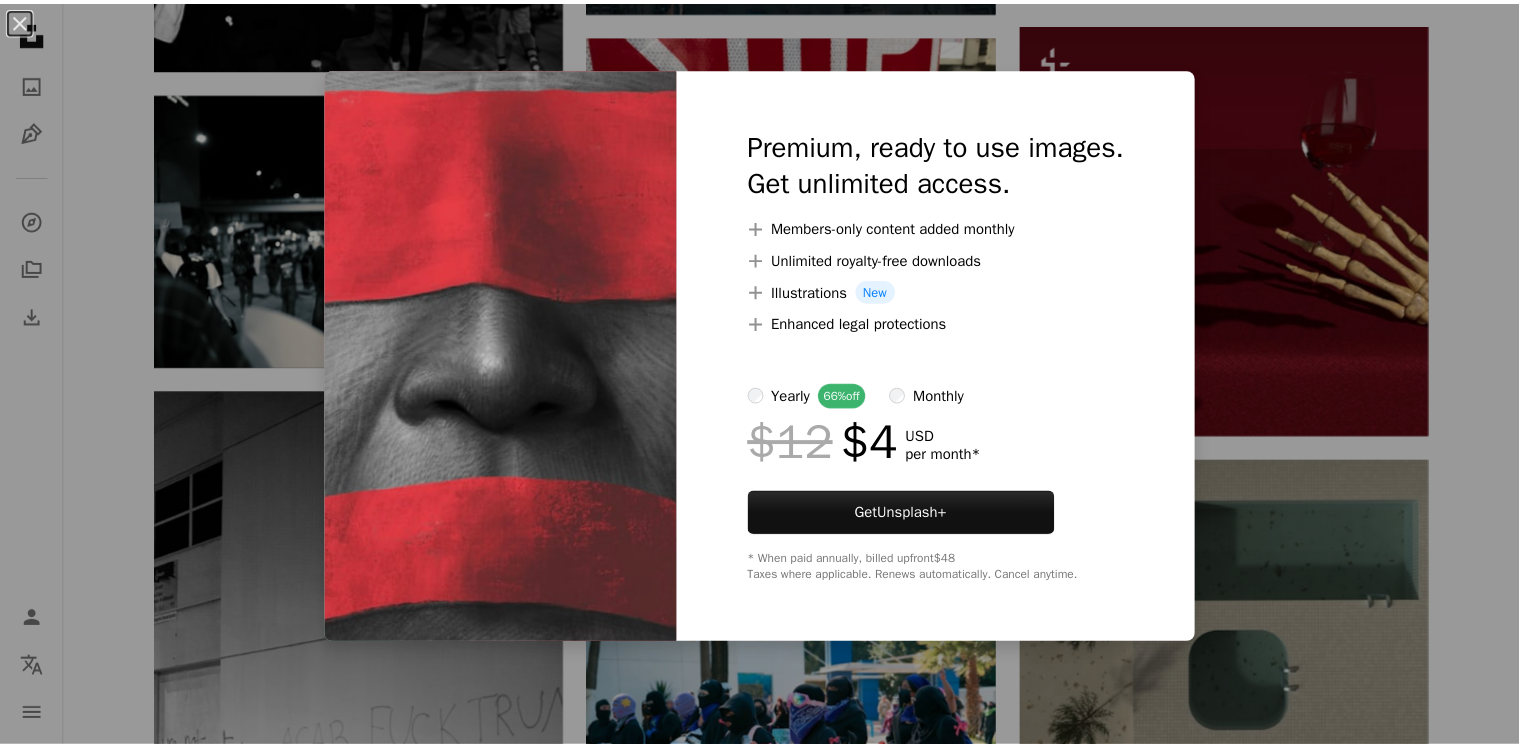 scroll, scrollTop: 13200, scrollLeft: 0, axis: vertical 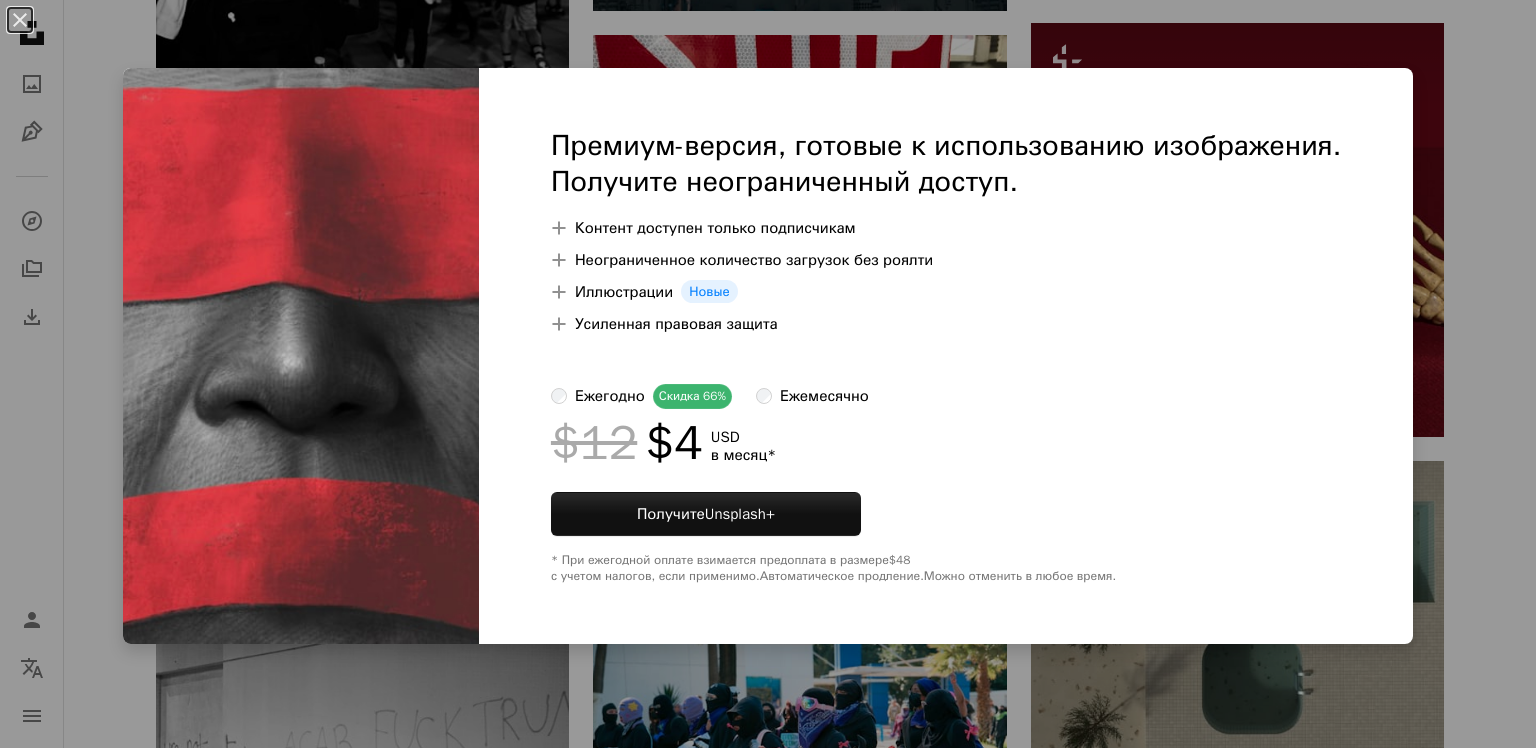 drag, startPoint x: 1496, startPoint y: 134, endPoint x: 1424, endPoint y: 156, distance: 75.28612 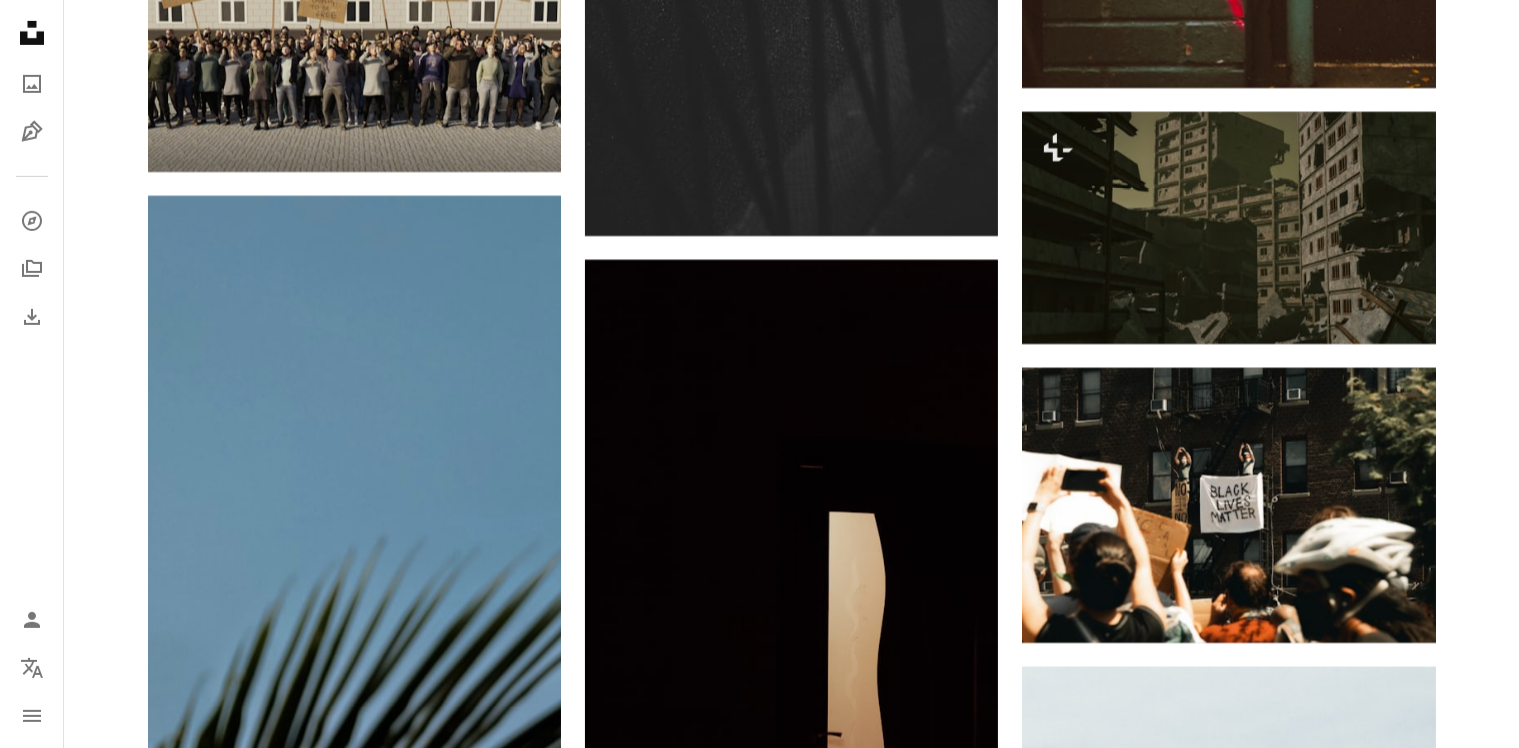scroll, scrollTop: 15800, scrollLeft: 0, axis: vertical 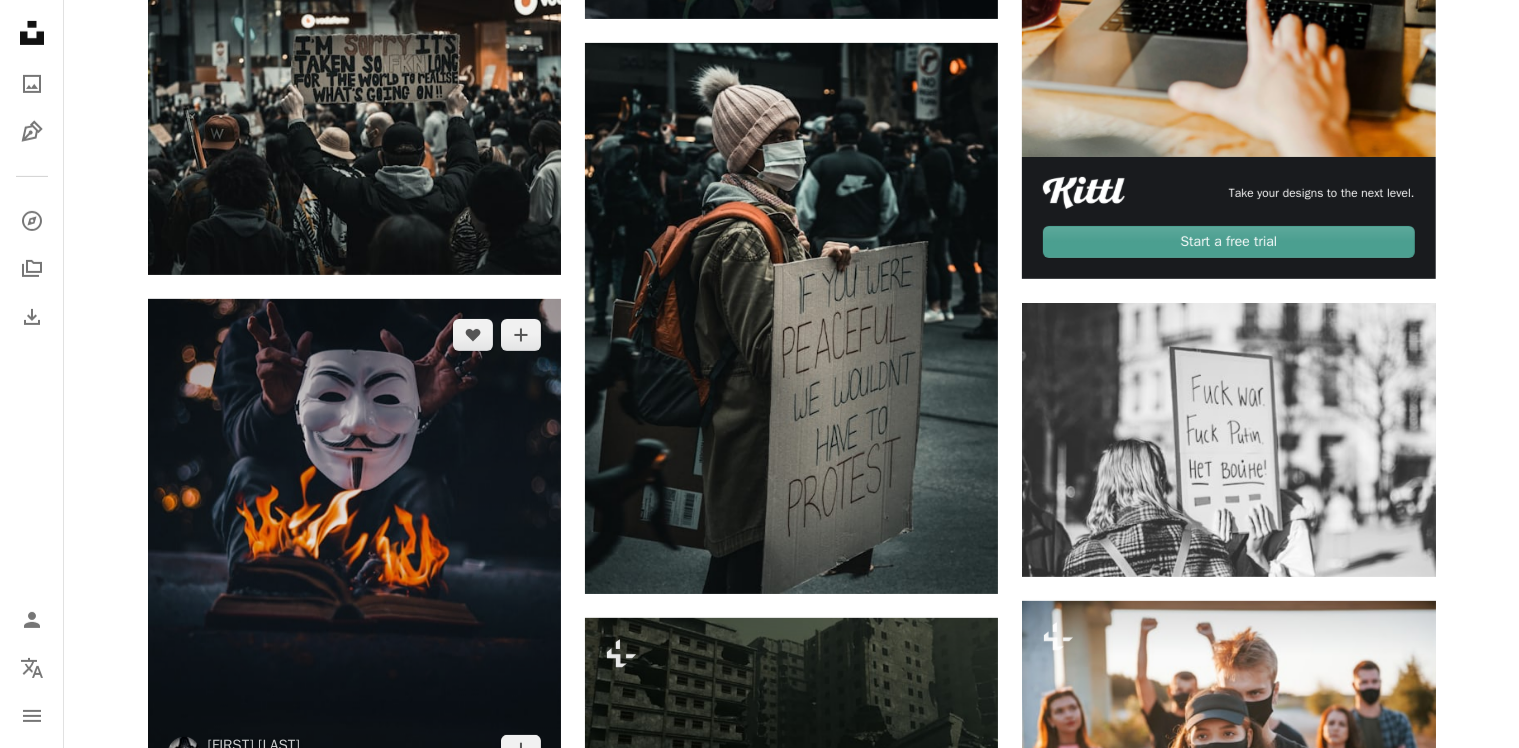 drag, startPoint x: 466, startPoint y: 251, endPoint x: 443, endPoint y: 278, distance: 35.468296 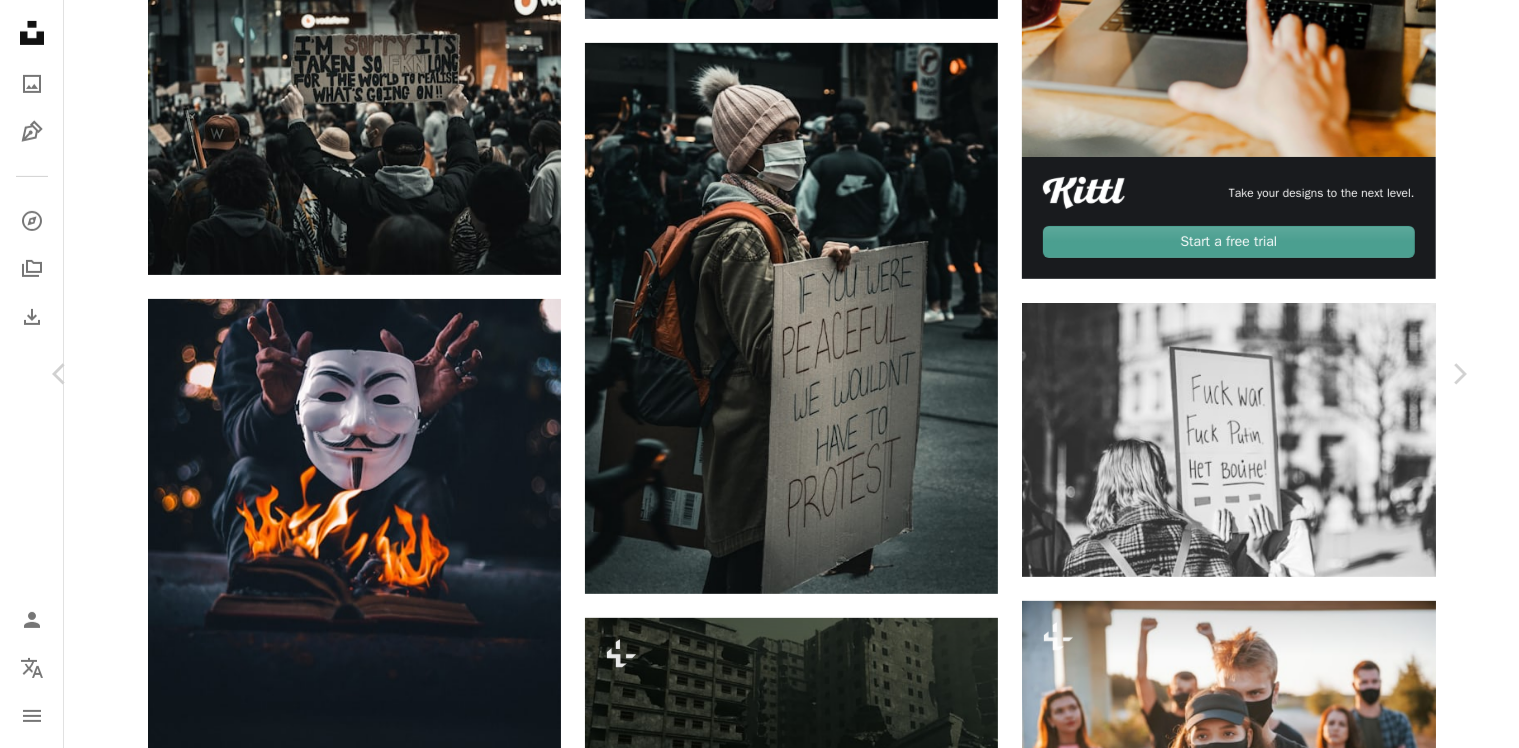 click on "Zoom in" at bounding box center [752, 25099] 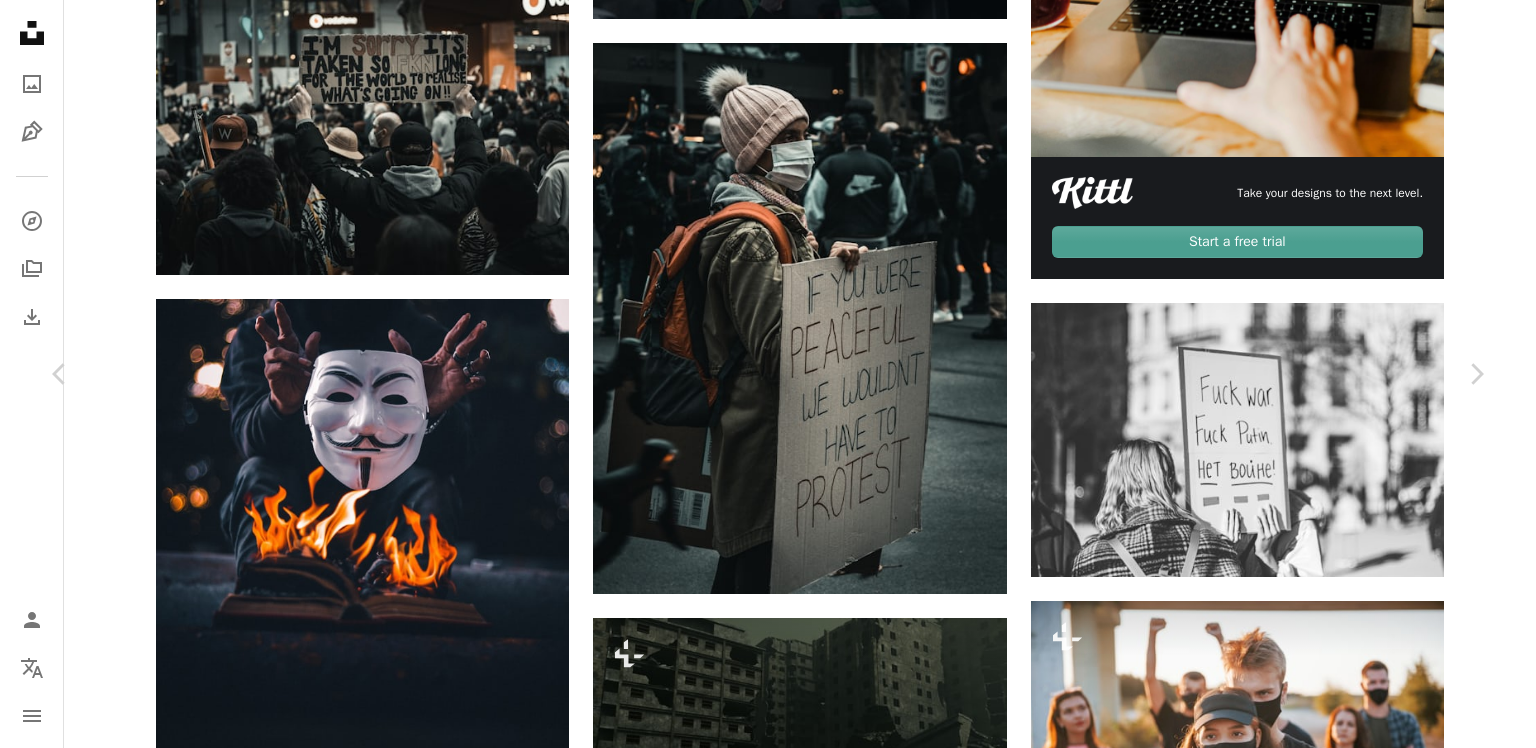 click on "[FIRST] [LAST] Доступно для аренды A checkmark inside of a circle A heart A plus sign Скачать бесплатно Chevron down Zoom in Число просмотров 307,337 Загрузки 3,516 A forward-right arrow Поделиться Info icon Информация More Actions Если вам нравятся мои фотографии, подписывайтесь на меня в Instagram❤️ www.Instagram.com/spirit619power Контакты: [EMAIL] / 🇲🇻 /[PHONE] Calendar outlined Опубликовано  30 сентября 2020 года Camera Canon, EOS 6D Mark II Safety Можно использовать бесплатно по  лицензии Unsplash Обои темный огонь улица Городской Творческие Образы расплескать уличная фотография новое боке маска настроение темная тема гай Фокс  |" at bounding box center [768, 25095] 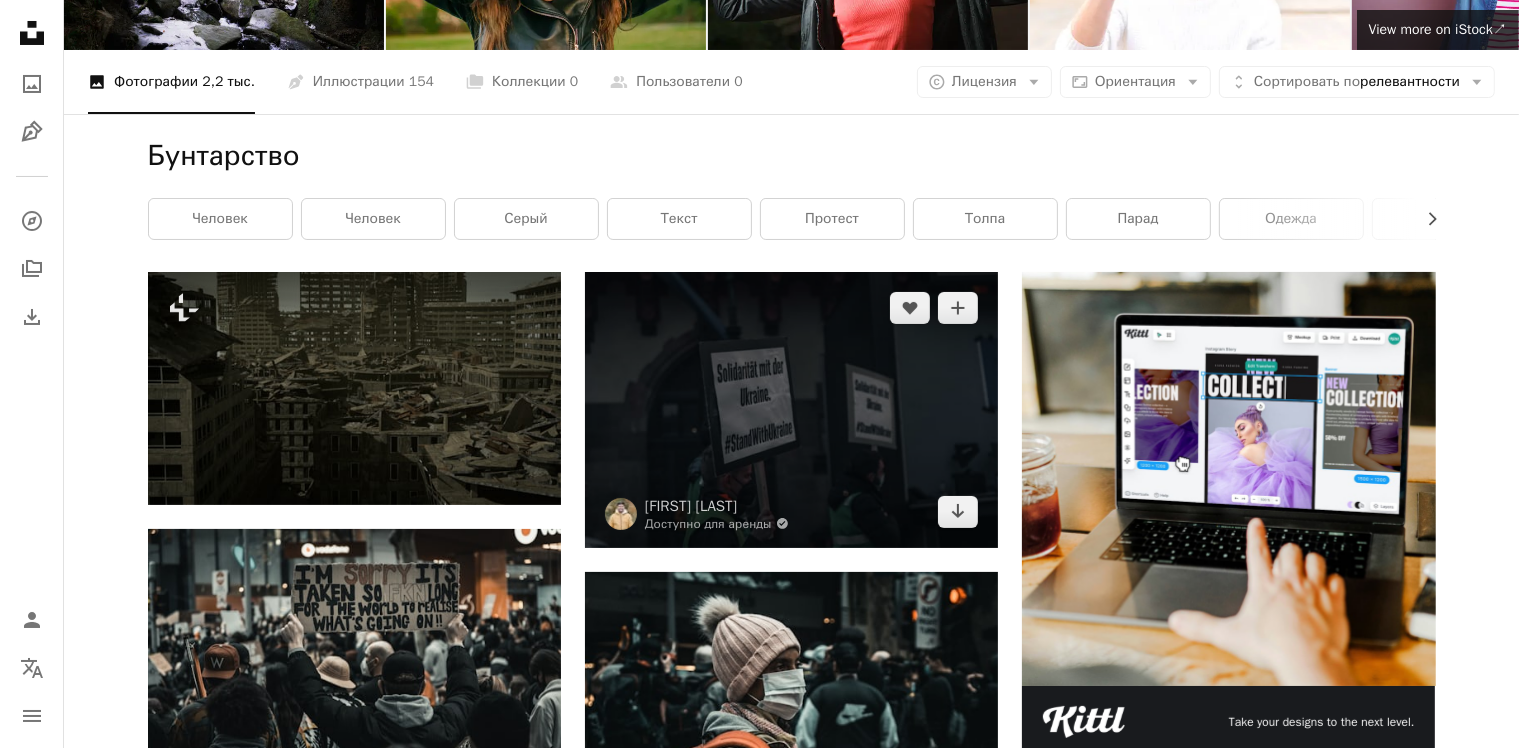 scroll, scrollTop: 0, scrollLeft: 0, axis: both 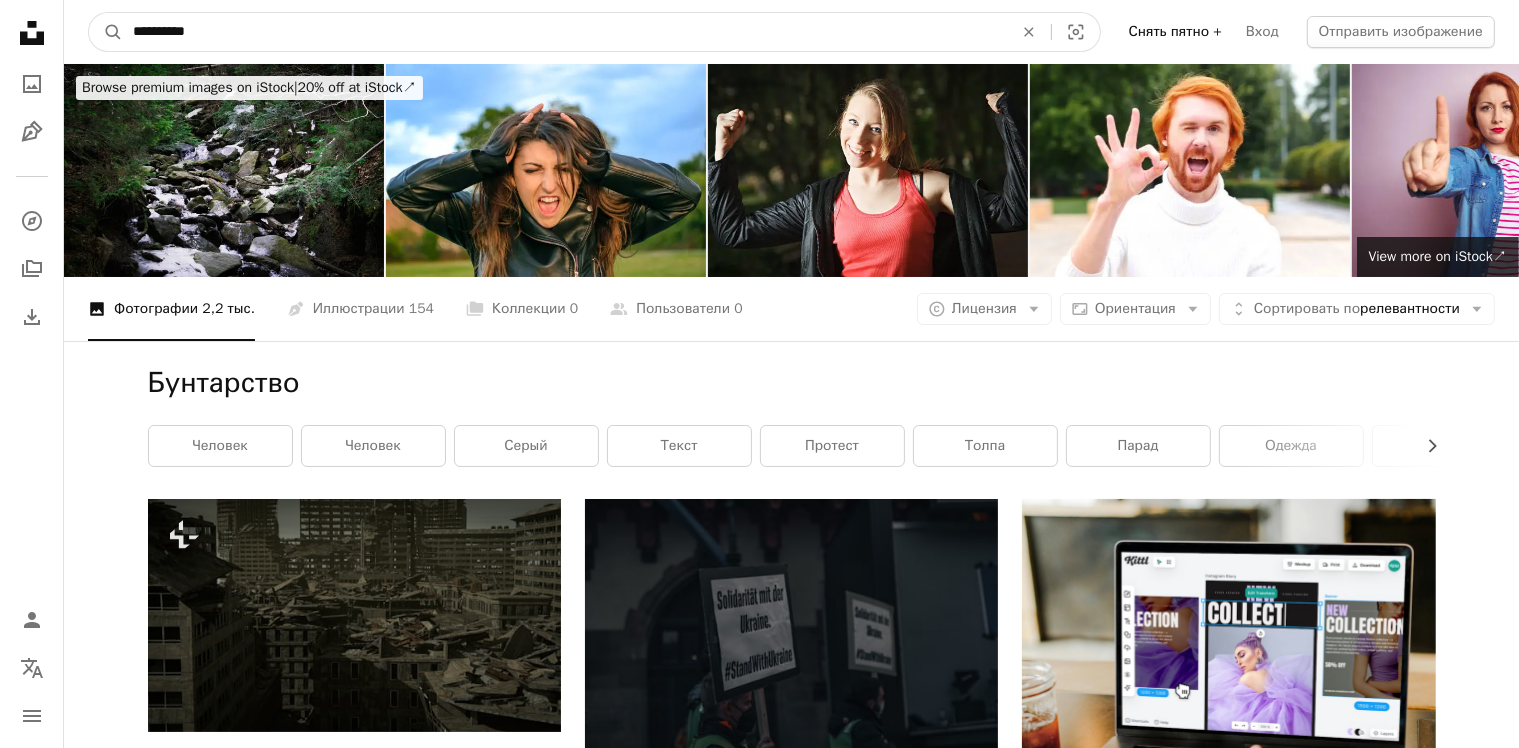 drag, startPoint x: 240, startPoint y: 21, endPoint x: 10, endPoint y: 10, distance: 230.2629 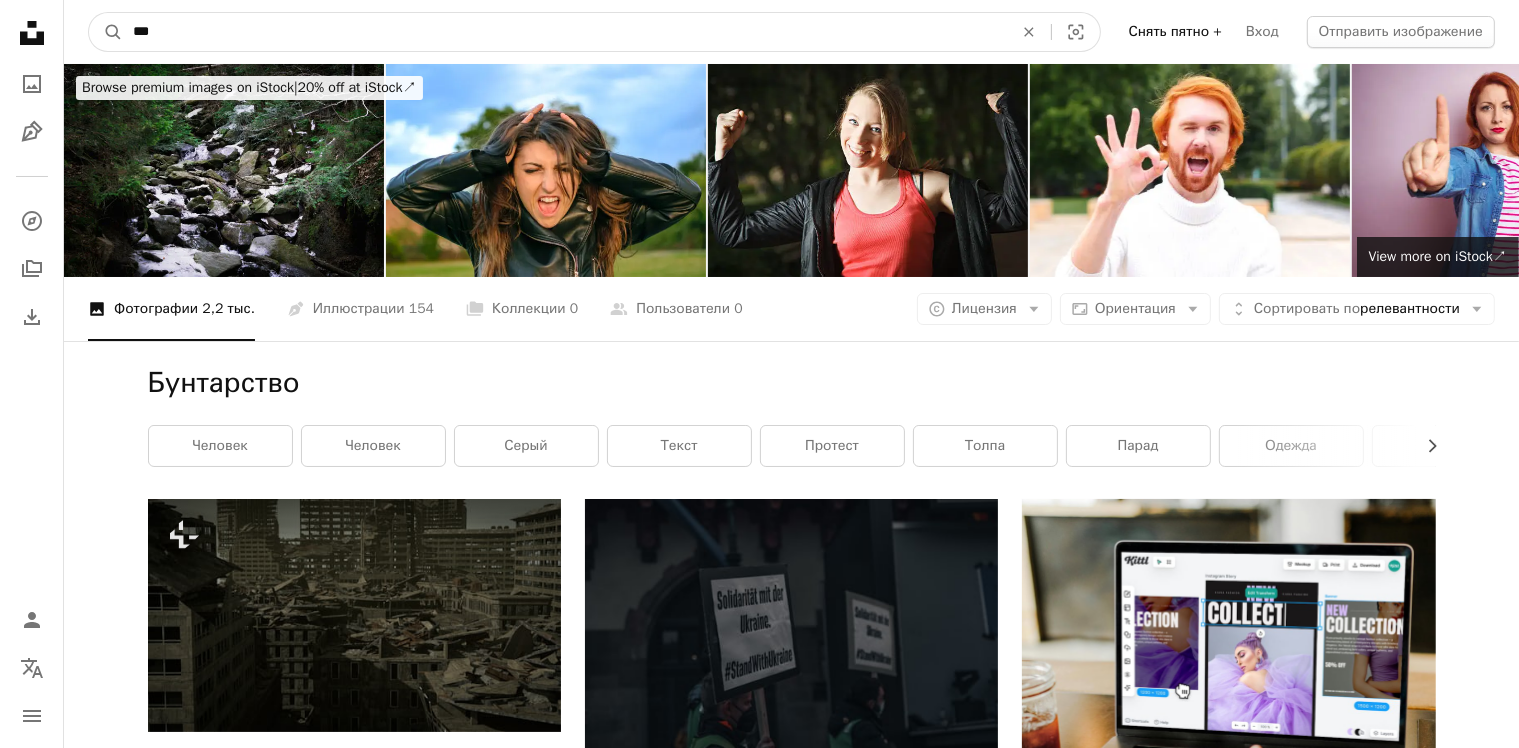 type on "****" 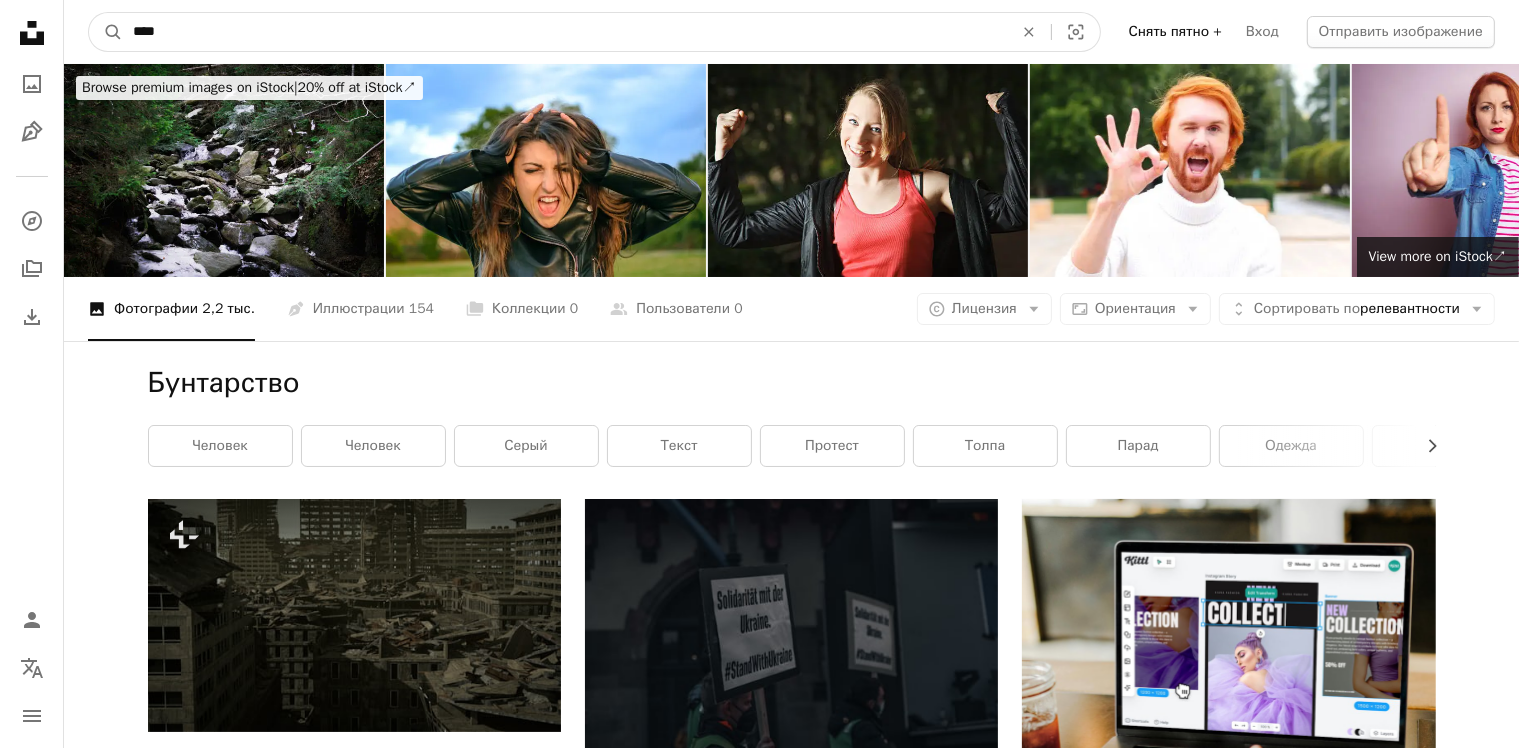 click on "A magnifying glass" at bounding box center (106, 32) 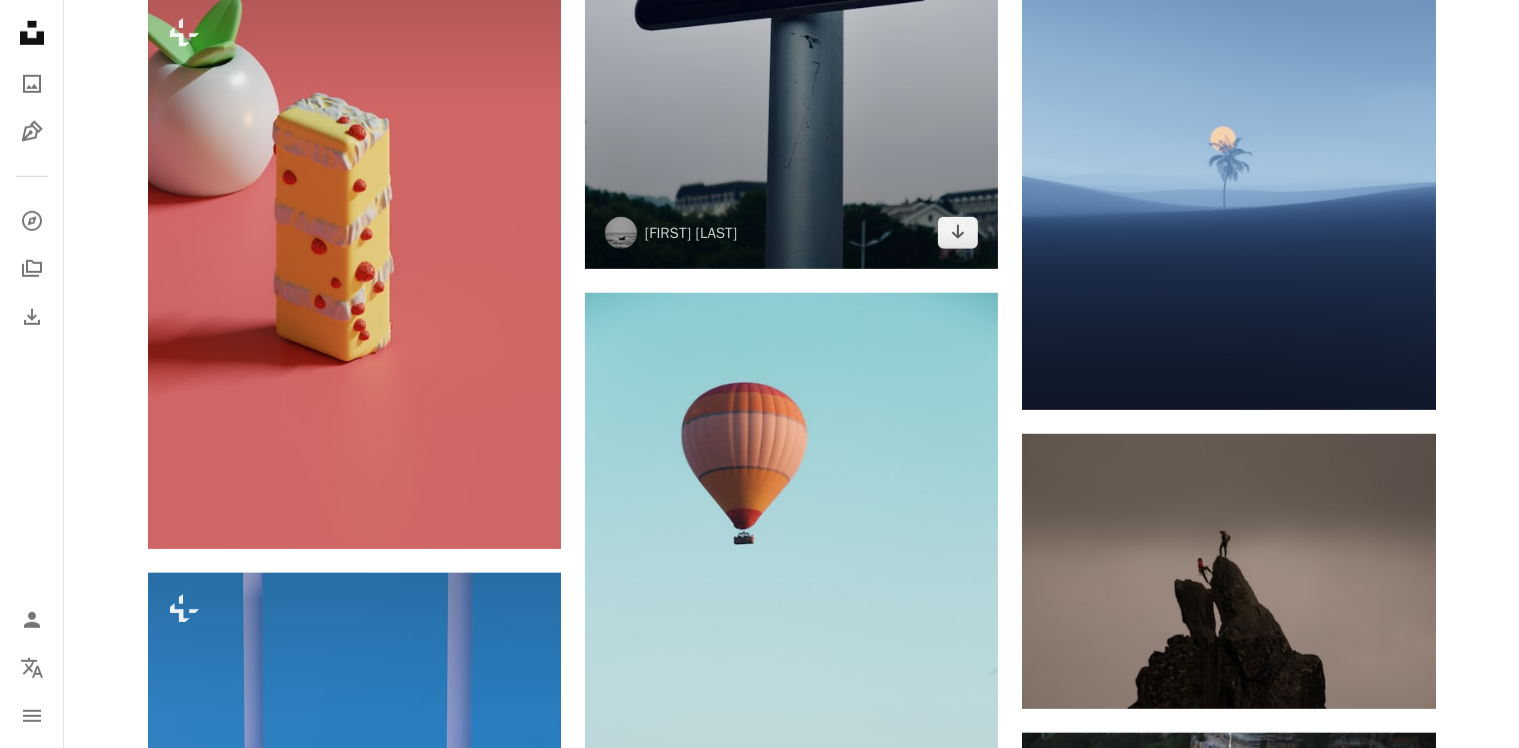 scroll, scrollTop: 1500, scrollLeft: 0, axis: vertical 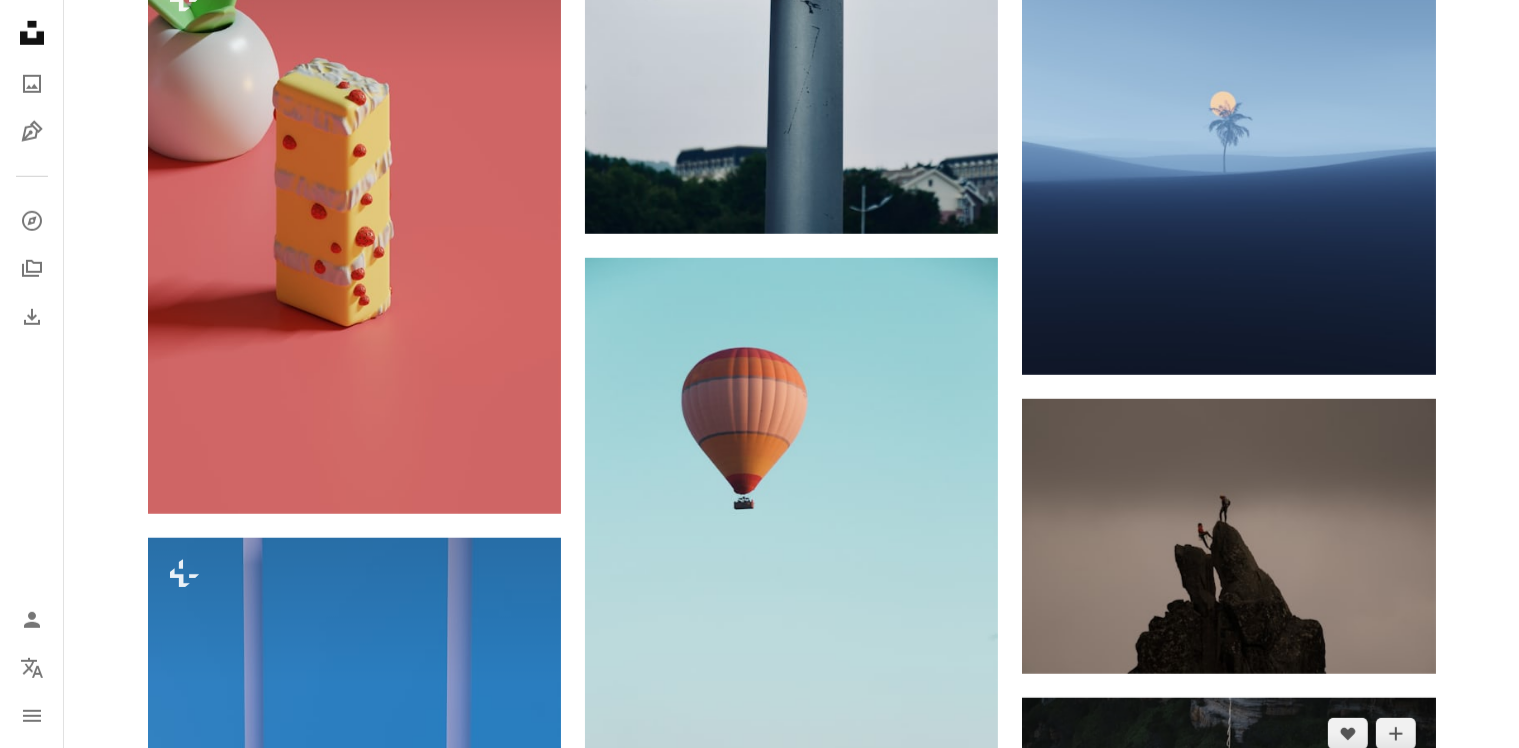 click at bounding box center (1228, 835) 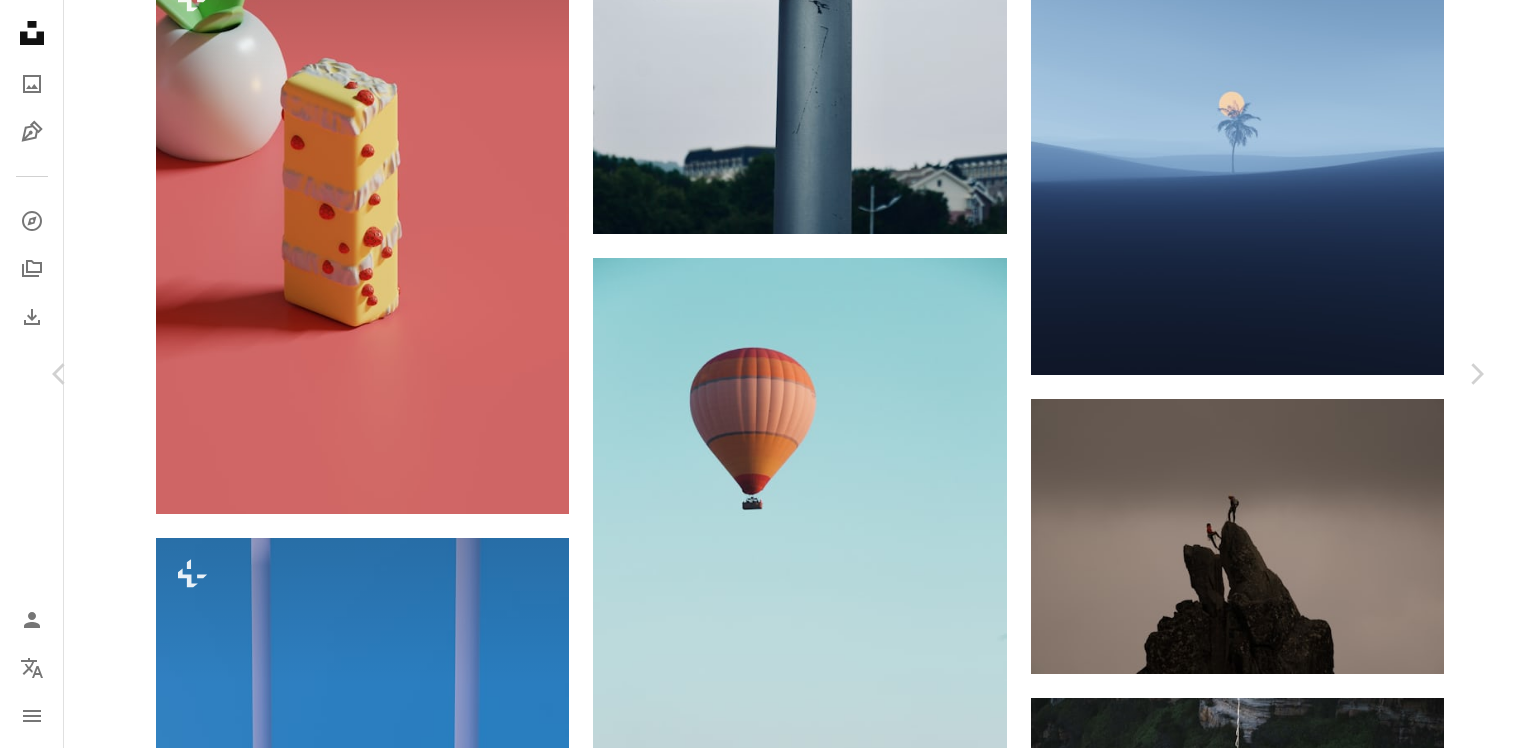 click on "An X shape Chevron left Chevron right Лоик Лерей Доступно для аренды A checkmark inside of a circle A heart A plus sign Скачать бесплатно Chevron down Zoom in Число просмотров 269,859 Загрузки 3,090 Представленный в Фото A forward-right arrow Поделиться Info icon Информация More Actions Он борется с гравитацией и собственным разумом, пересекая канат длиной 150 метров. A map marker Сидней, Новый Южный Уэльс, Австралия Calendar outlined Опубликовано  12 апреля 2022 г. Camera NIKON CORPORATION, NIKON Z 6 Safety Можно использовать бесплатно по  лицензии Unsplash бизнес Путешествия На улице йога Спорт медитация Приключения баланс На улице риск ходить пеший поход побег  |" at bounding box center (768, 3841) 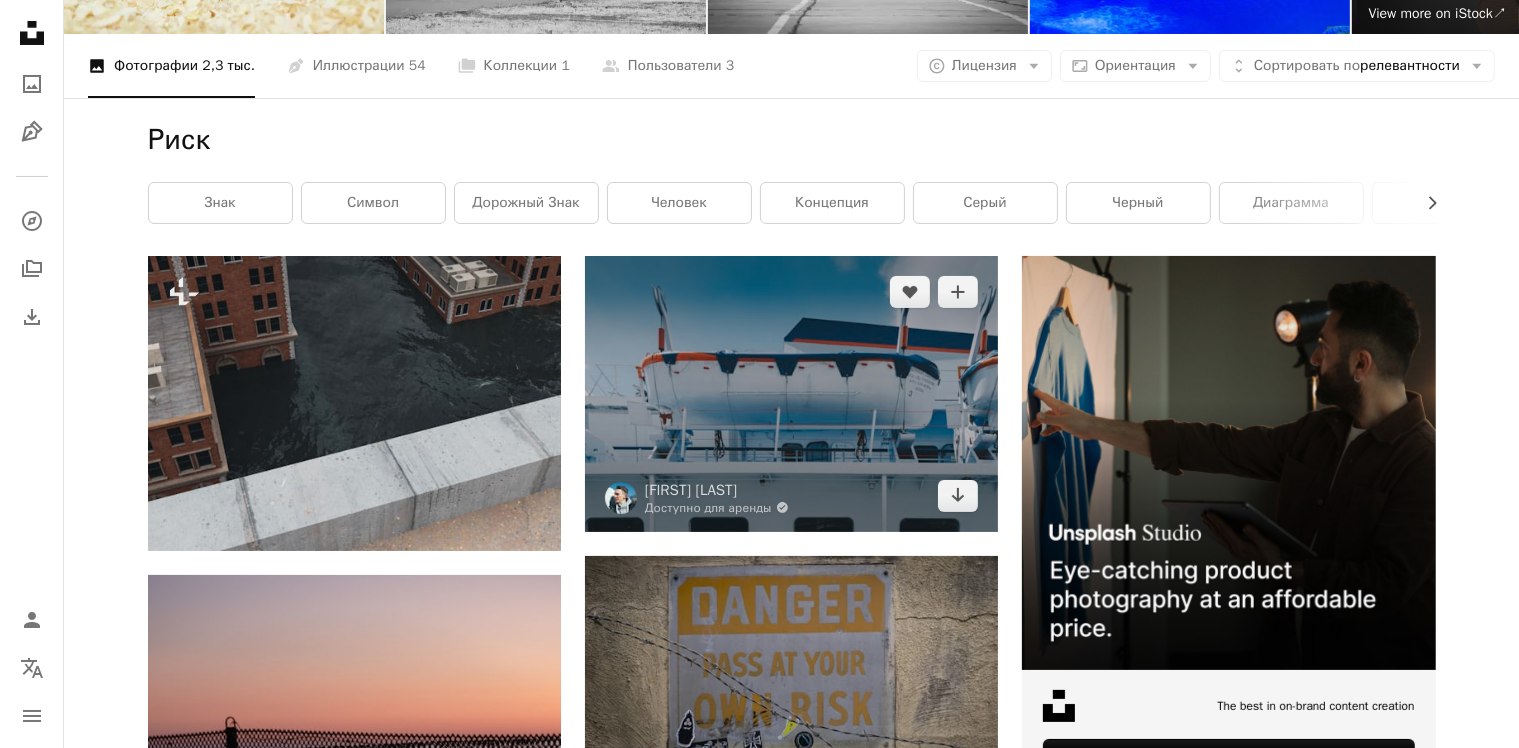 scroll, scrollTop: 0, scrollLeft: 0, axis: both 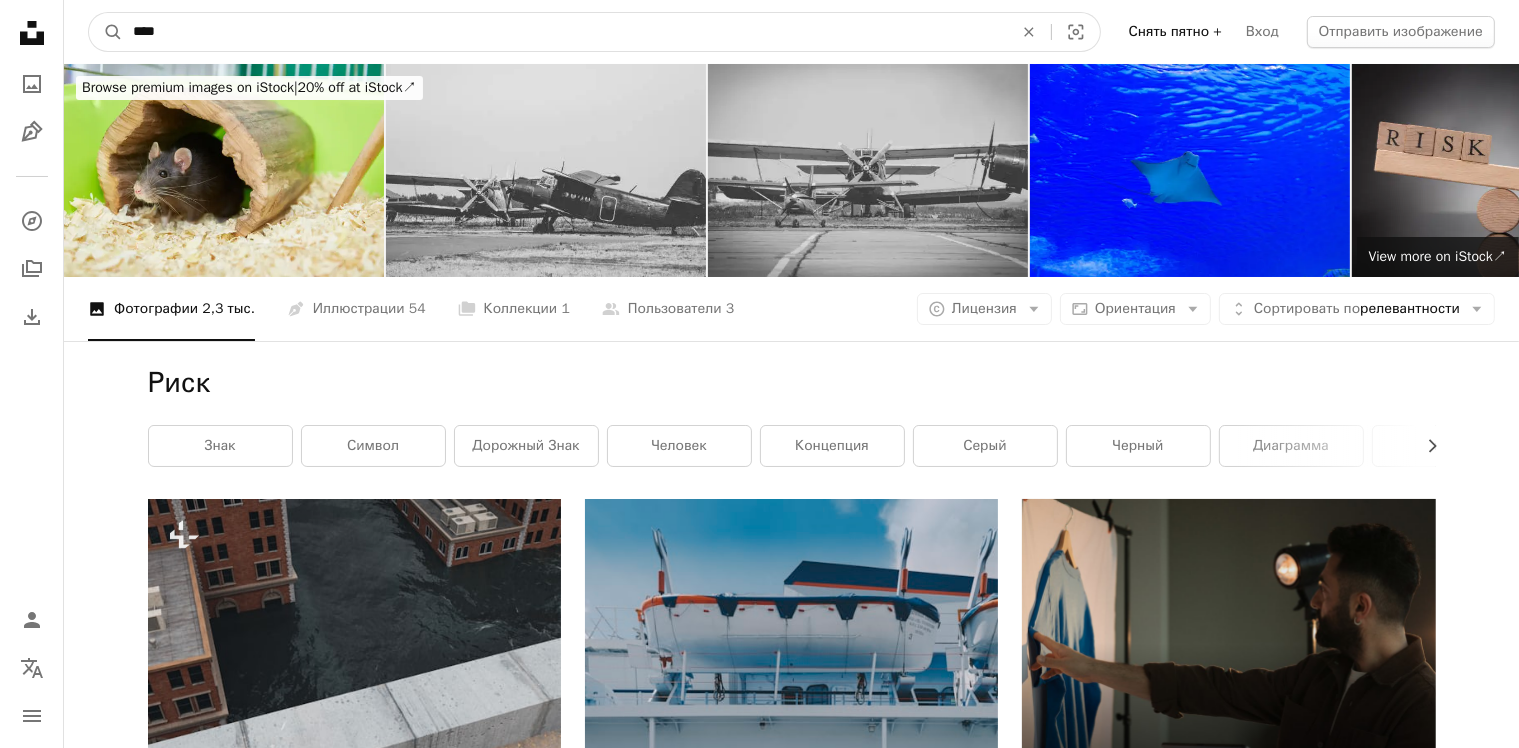 drag, startPoint x: 208, startPoint y: 34, endPoint x: 43, endPoint y: 31, distance: 165.02727 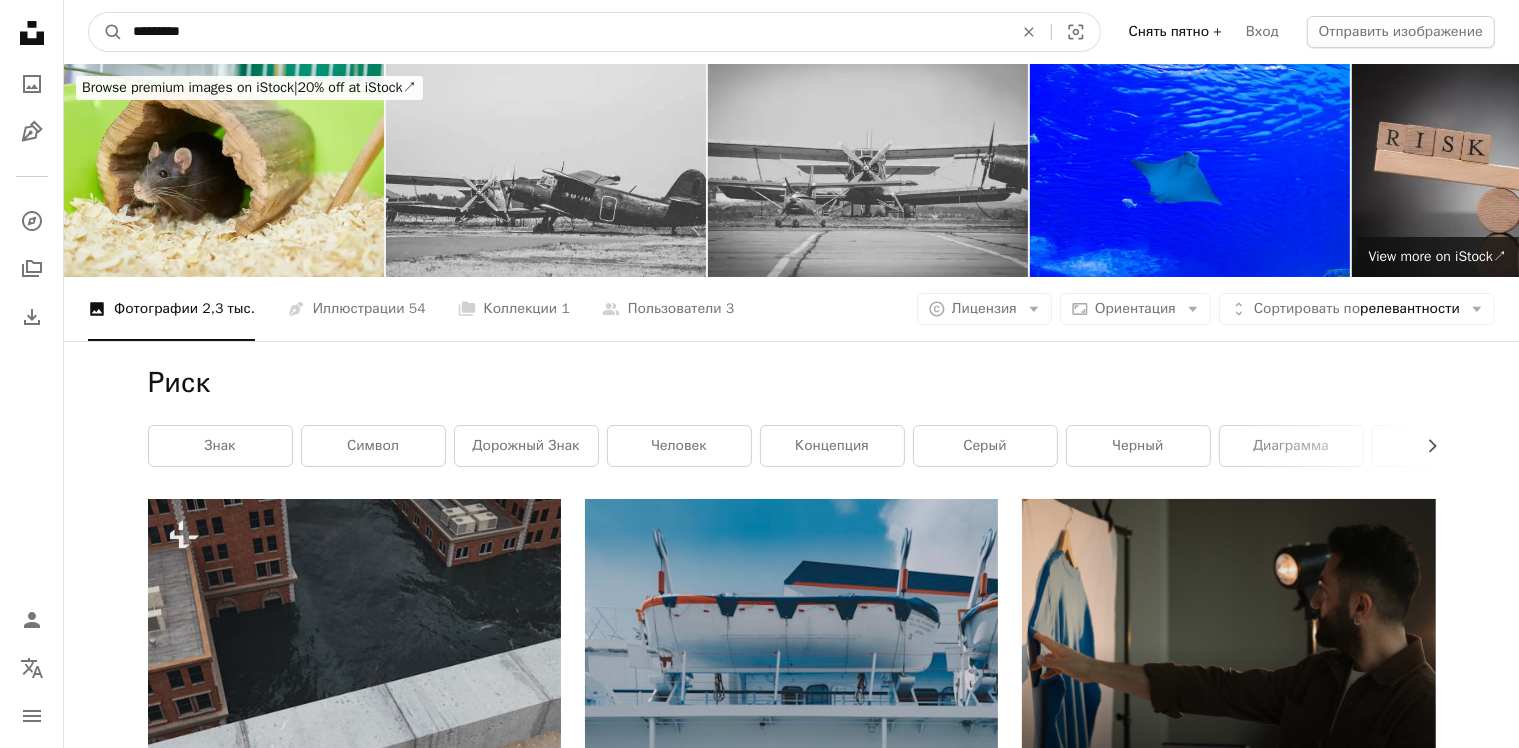 type on "*********" 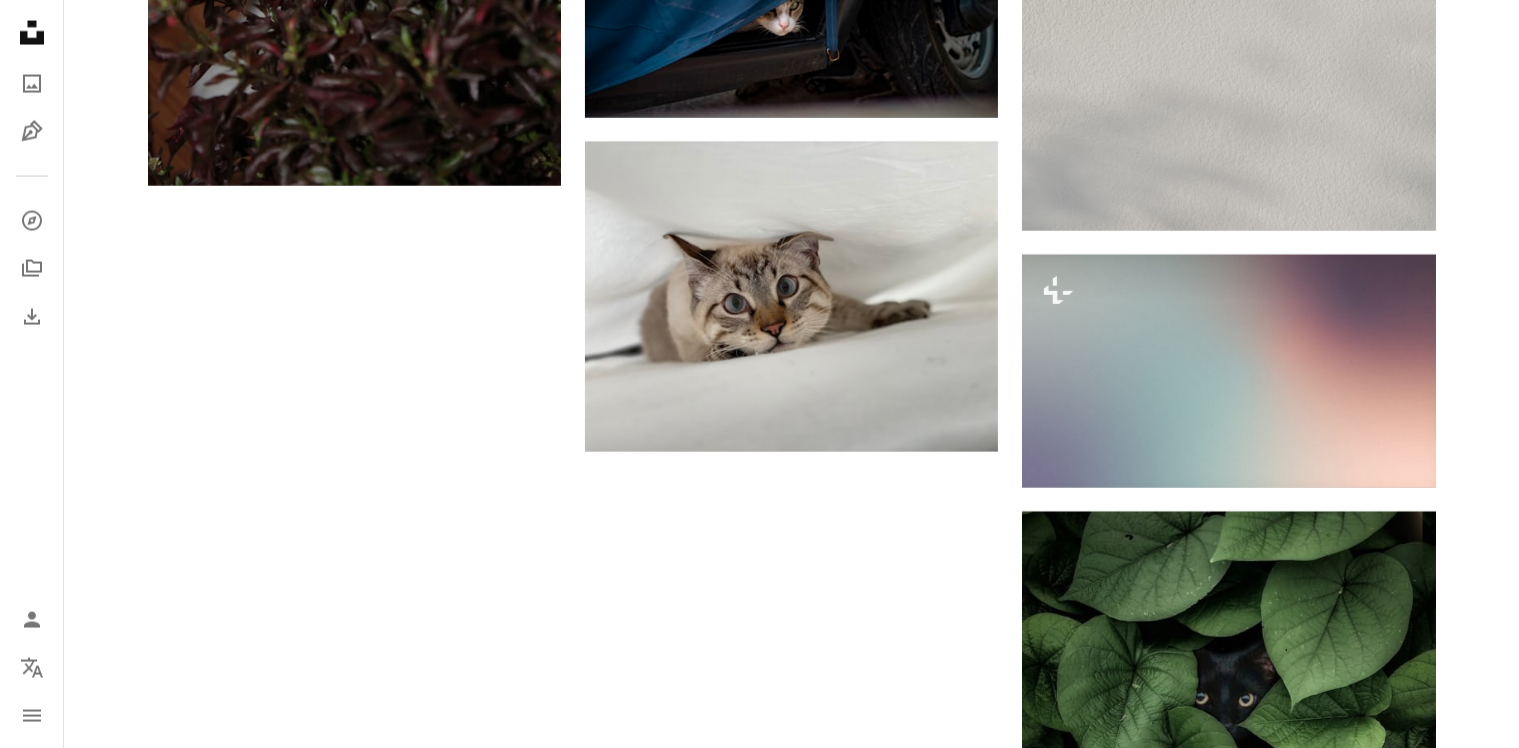scroll, scrollTop: 3400, scrollLeft: 0, axis: vertical 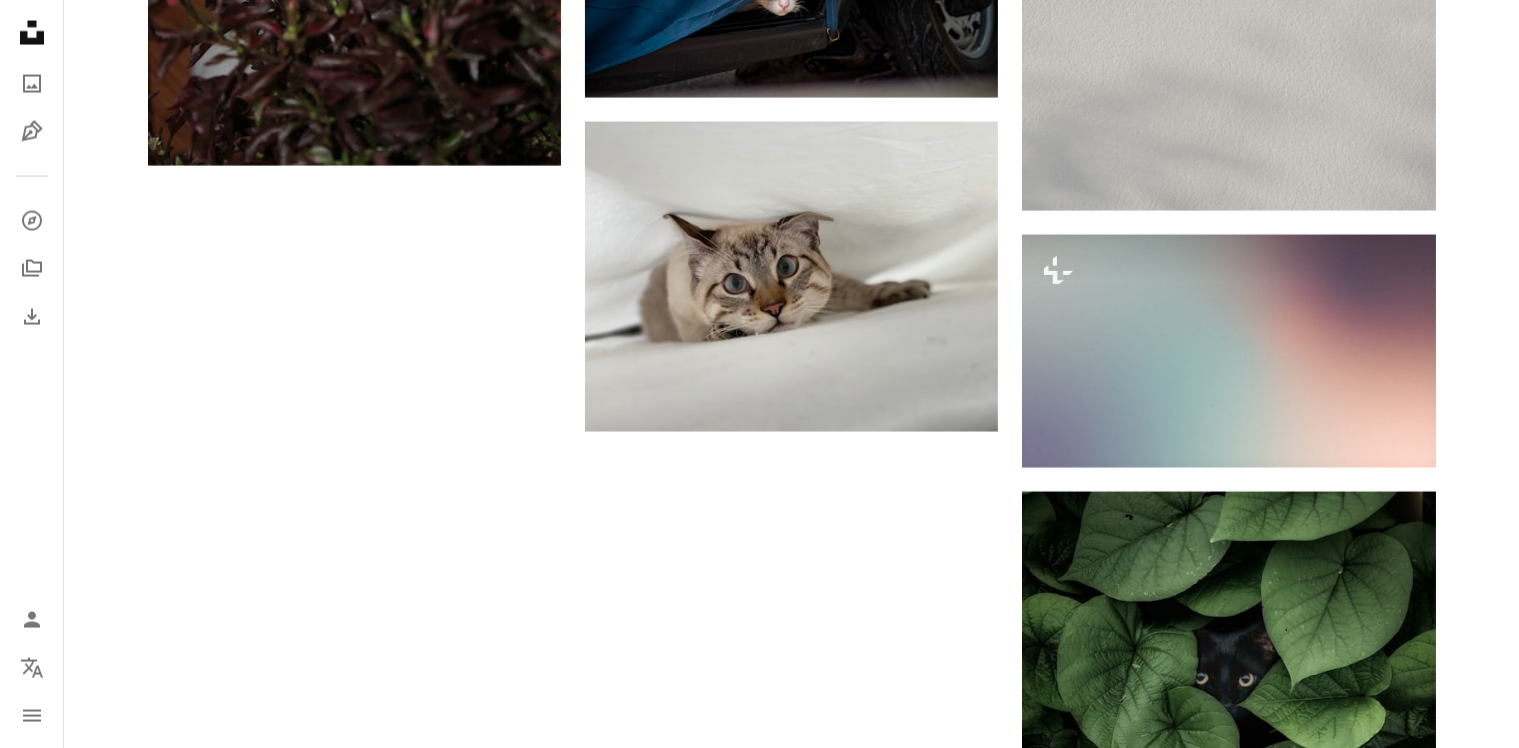 click on "Загружайте больше" at bounding box center [792, 1123] 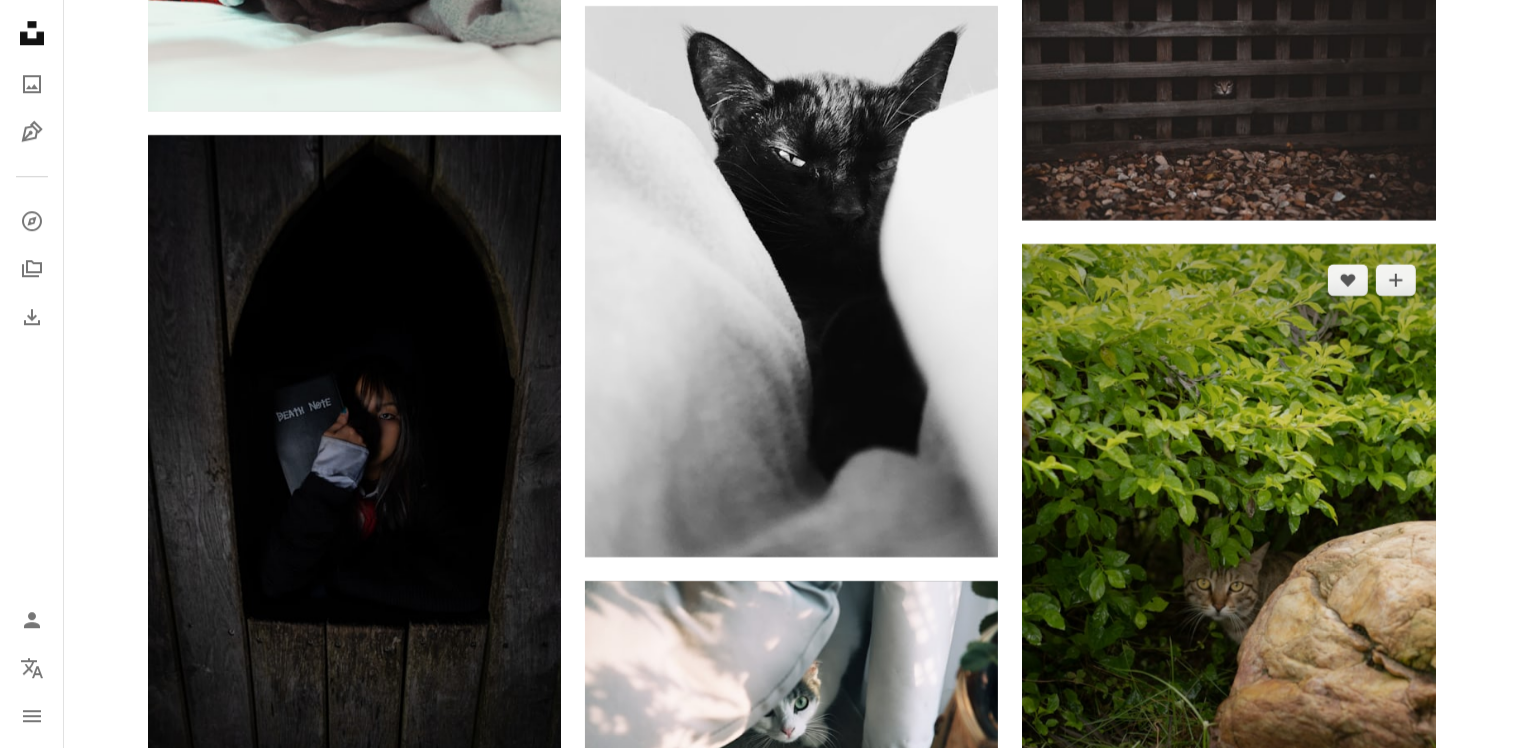 scroll, scrollTop: 13600, scrollLeft: 0, axis: vertical 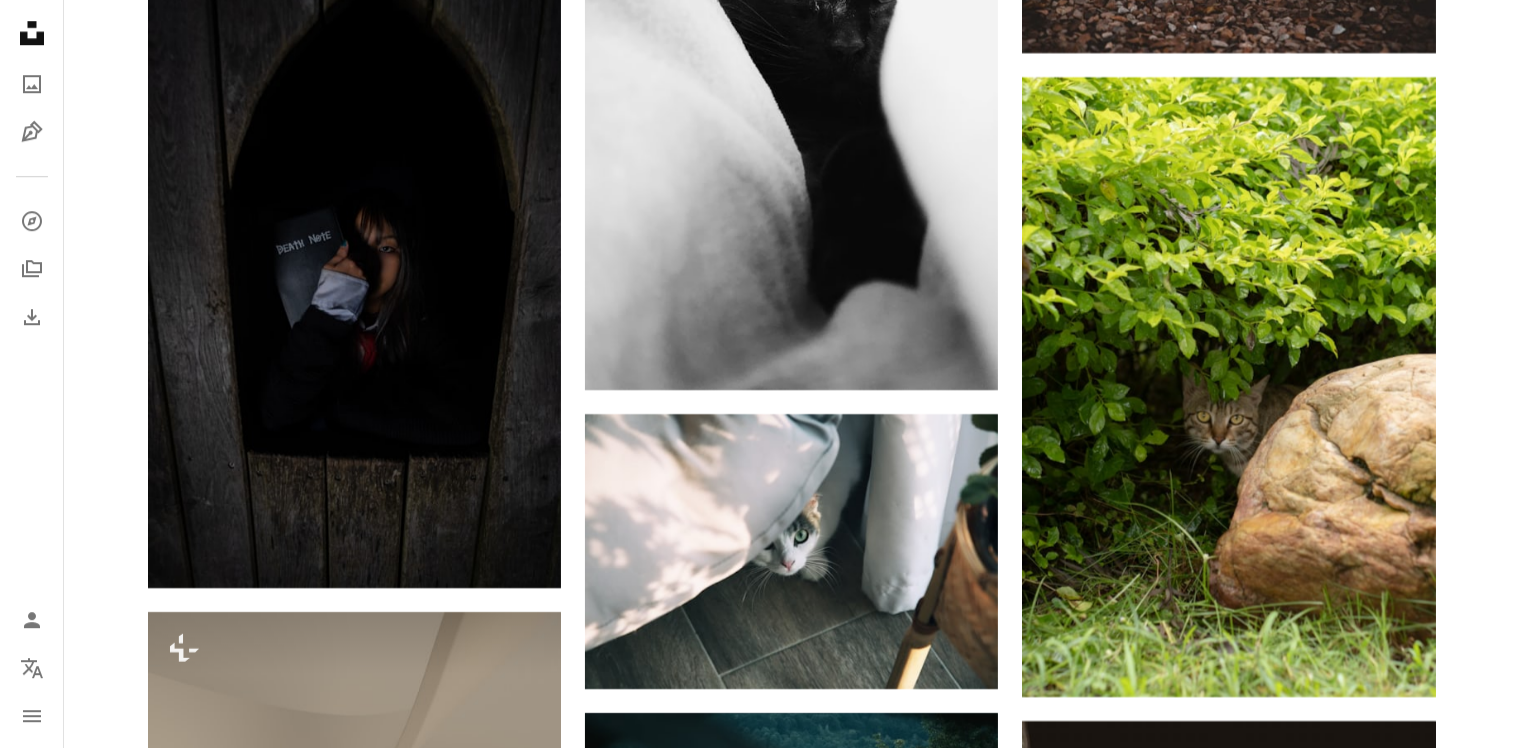 click at bounding box center (354, 1084) 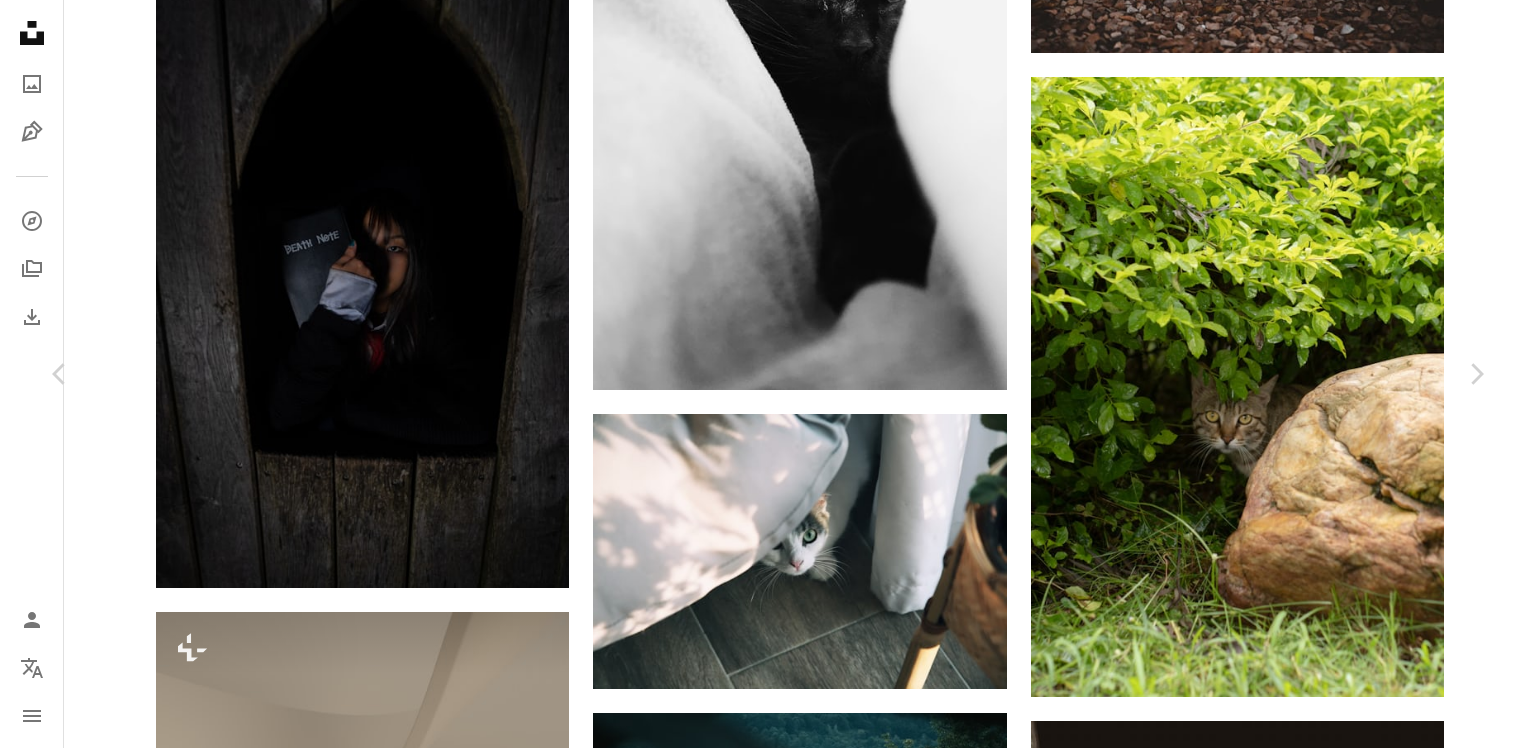 click on "An X shape Chevron left Chevron right [FIRST] [LAST] [USERNAME] A heart A plus sign Скачать бесплатно Chevron down Zoom in Число просмотров 22,540 Загрузки 212 A forward-right arrow Поделиться Info icon Информация More Actions Calendar outlined Опубликовано  [DATE] Camera NIKON CORPORATION, NIKON D750 Safety Можно использовать бесплатно по  лицензии Unsplash предательство Browse premium related images on iStock  |  Save 20% with code UNSPLASH20 View more on iStock  ↗ Связанные изображения A heart A plus sign [FIRST] [LAST] Arrow pointing down A heart A plus sign [FIRST] [LAST] Arrow pointing down A heart A plus sign [FIRST] [LAST] Arrow pointing down A heart A plus sign [FIRST] [LAST] Arrow pointing down Plus sign for Unsplash+ A heart A plus sign [FIRST] Для  Unsplash+ A lock Download A heart A plus sign A heart A heart" at bounding box center (768, 5682) 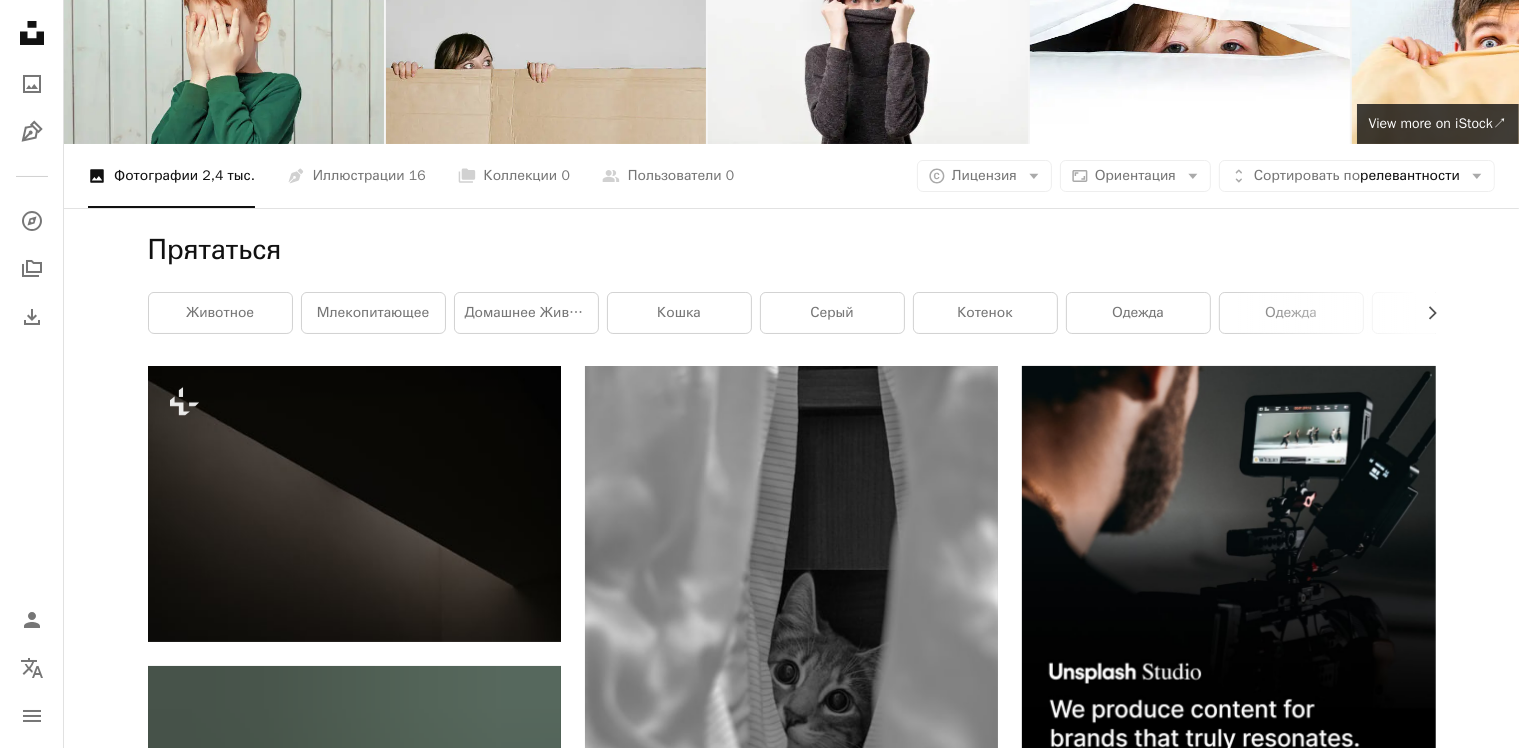 scroll, scrollTop: 0, scrollLeft: 0, axis: both 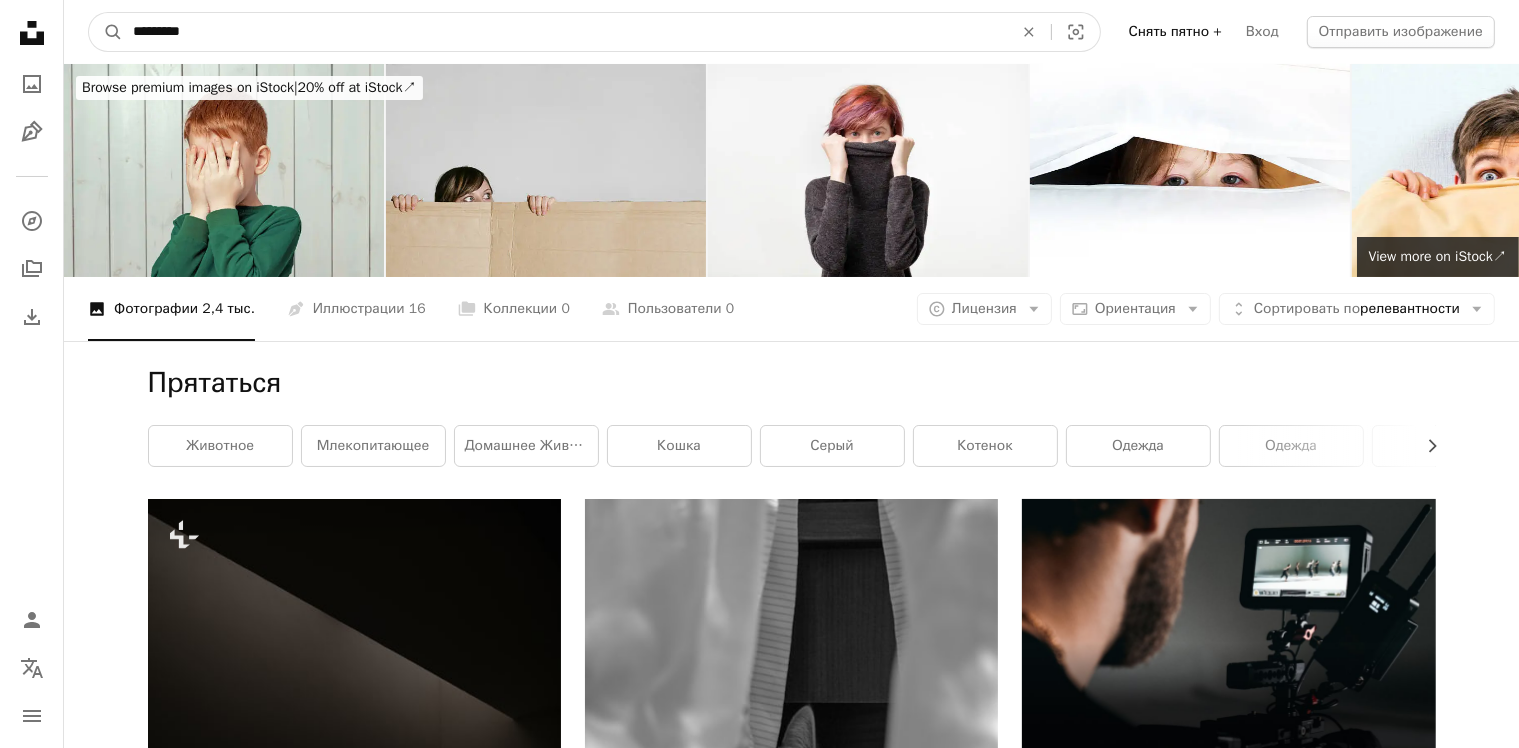 drag, startPoint x: 243, startPoint y: 40, endPoint x: 90, endPoint y: 52, distance: 153.46986 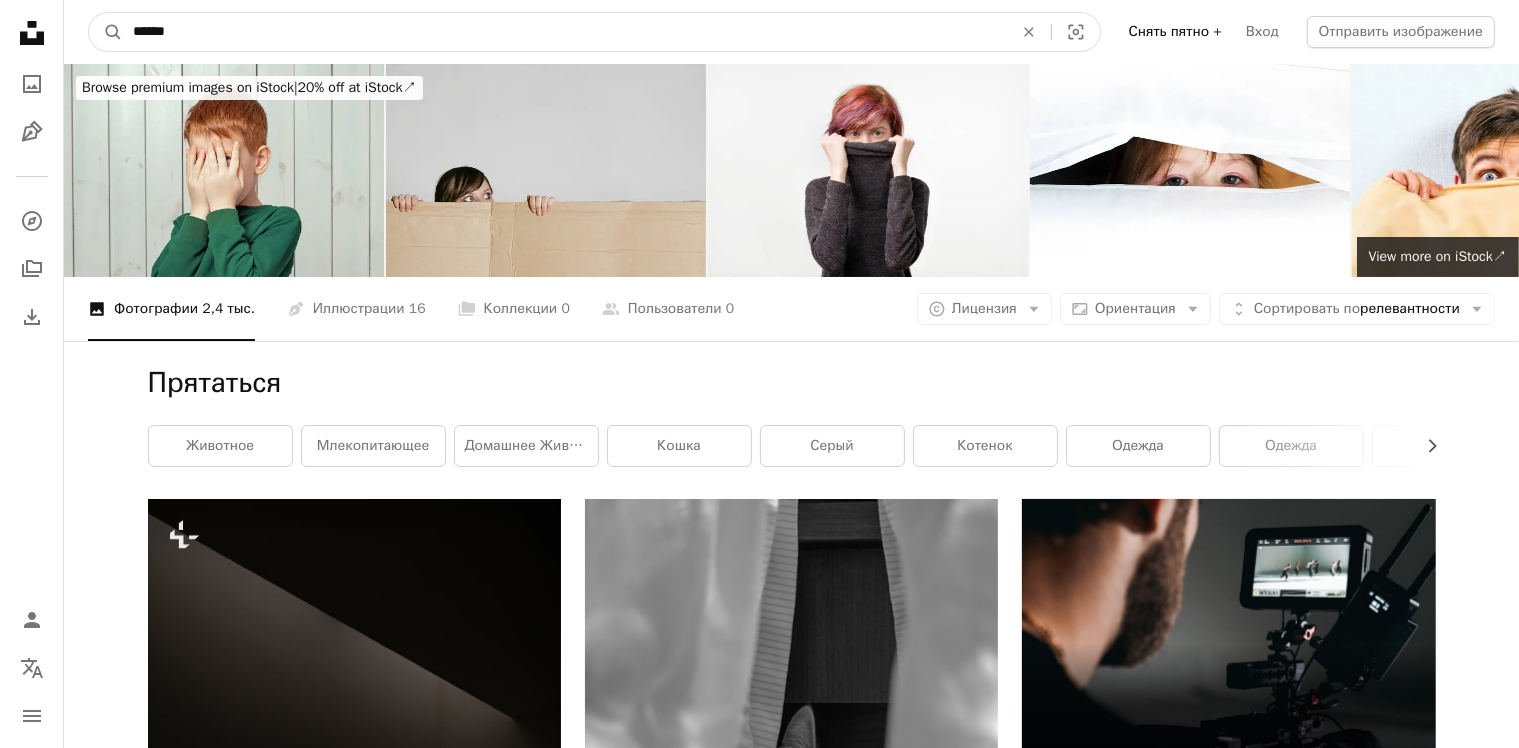 type on "*******" 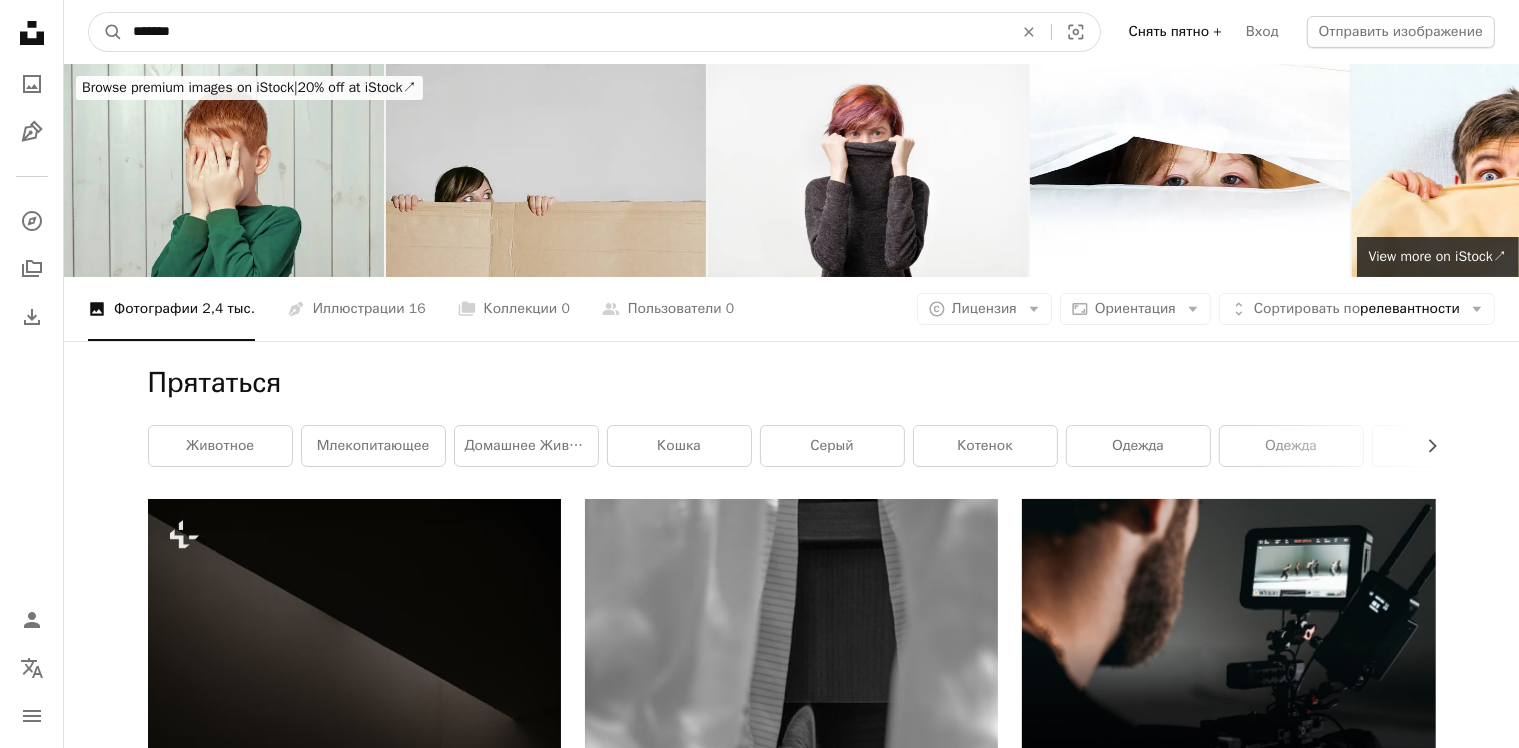 click on "A magnifying glass" at bounding box center [106, 32] 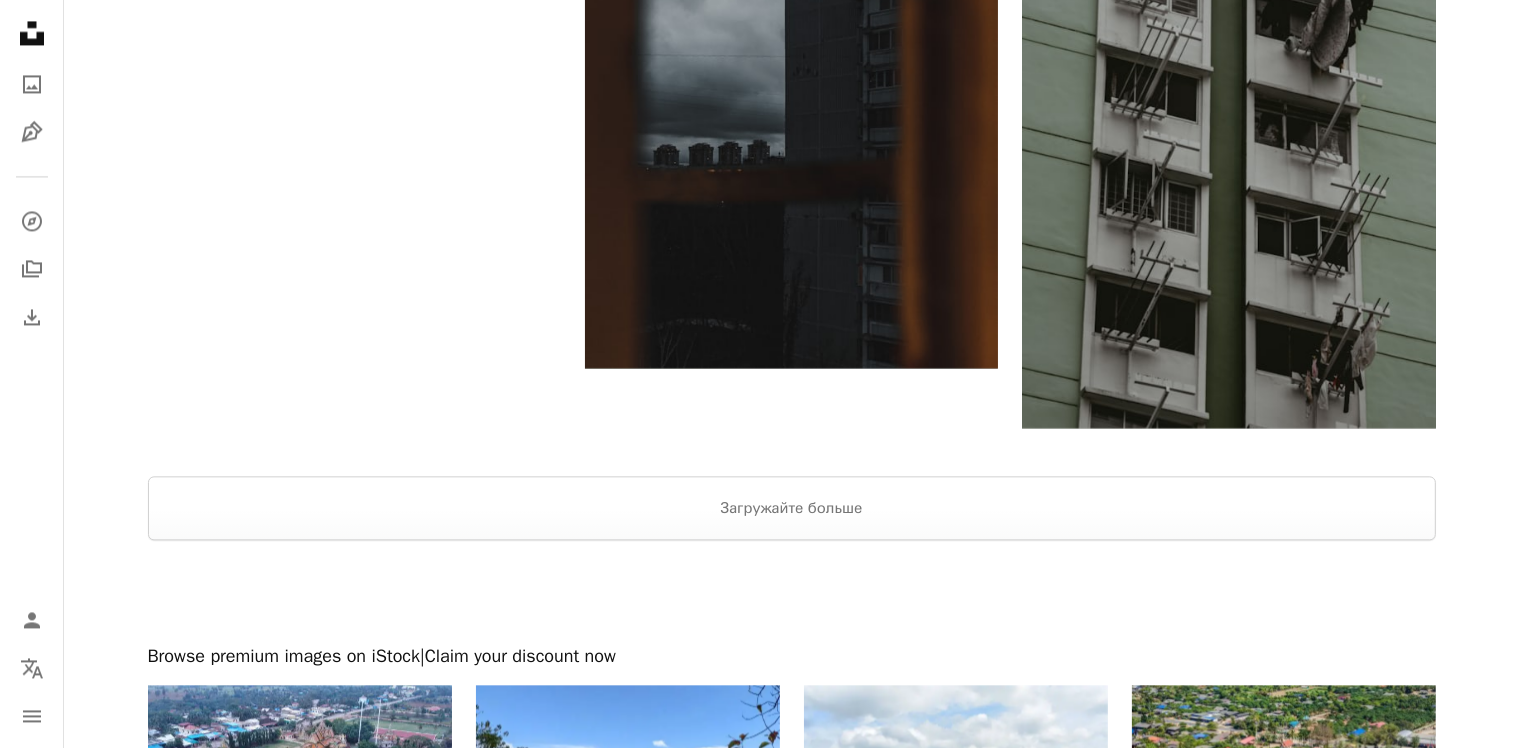 scroll, scrollTop: 4400, scrollLeft: 0, axis: vertical 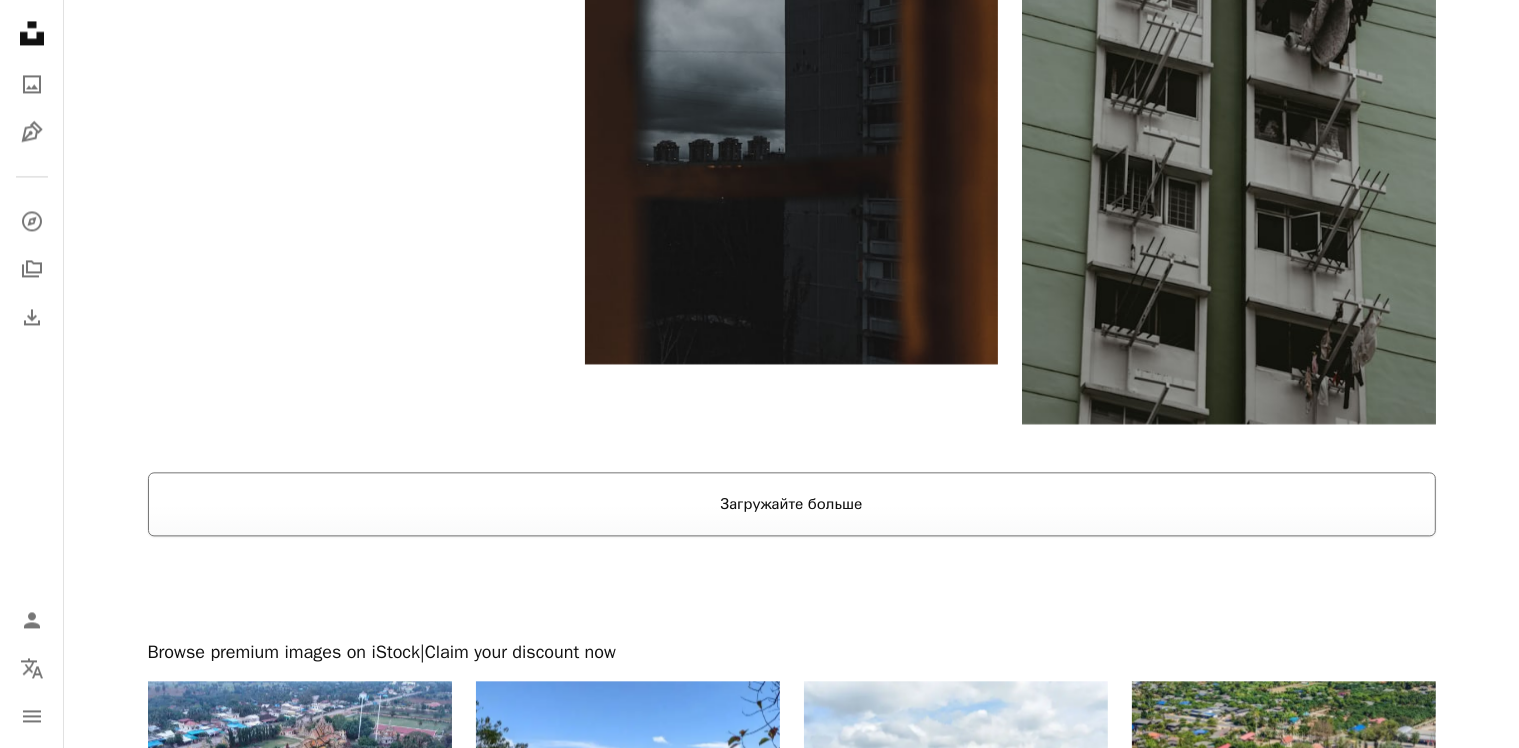 click on "Загружайте больше" at bounding box center (792, 504) 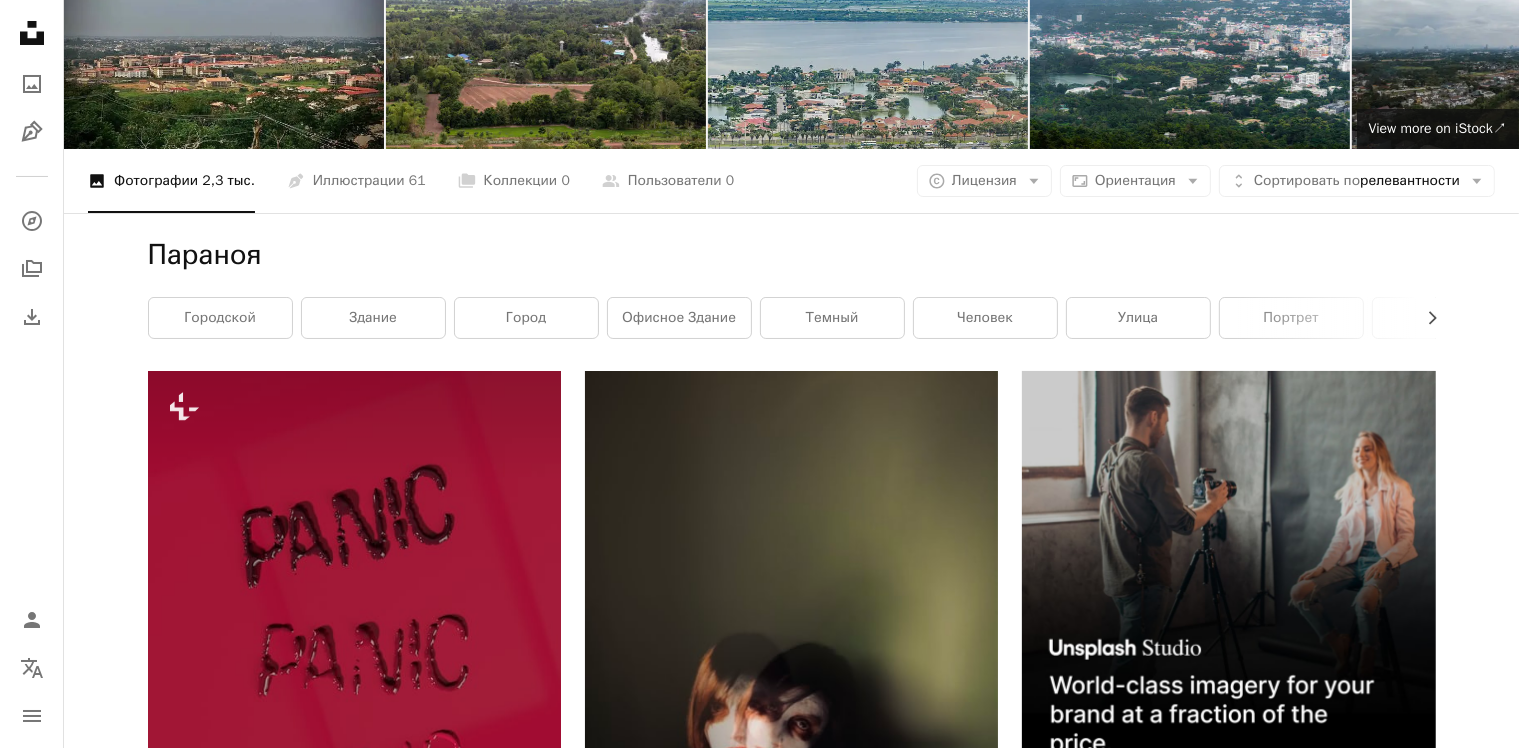 scroll, scrollTop: 0, scrollLeft: 0, axis: both 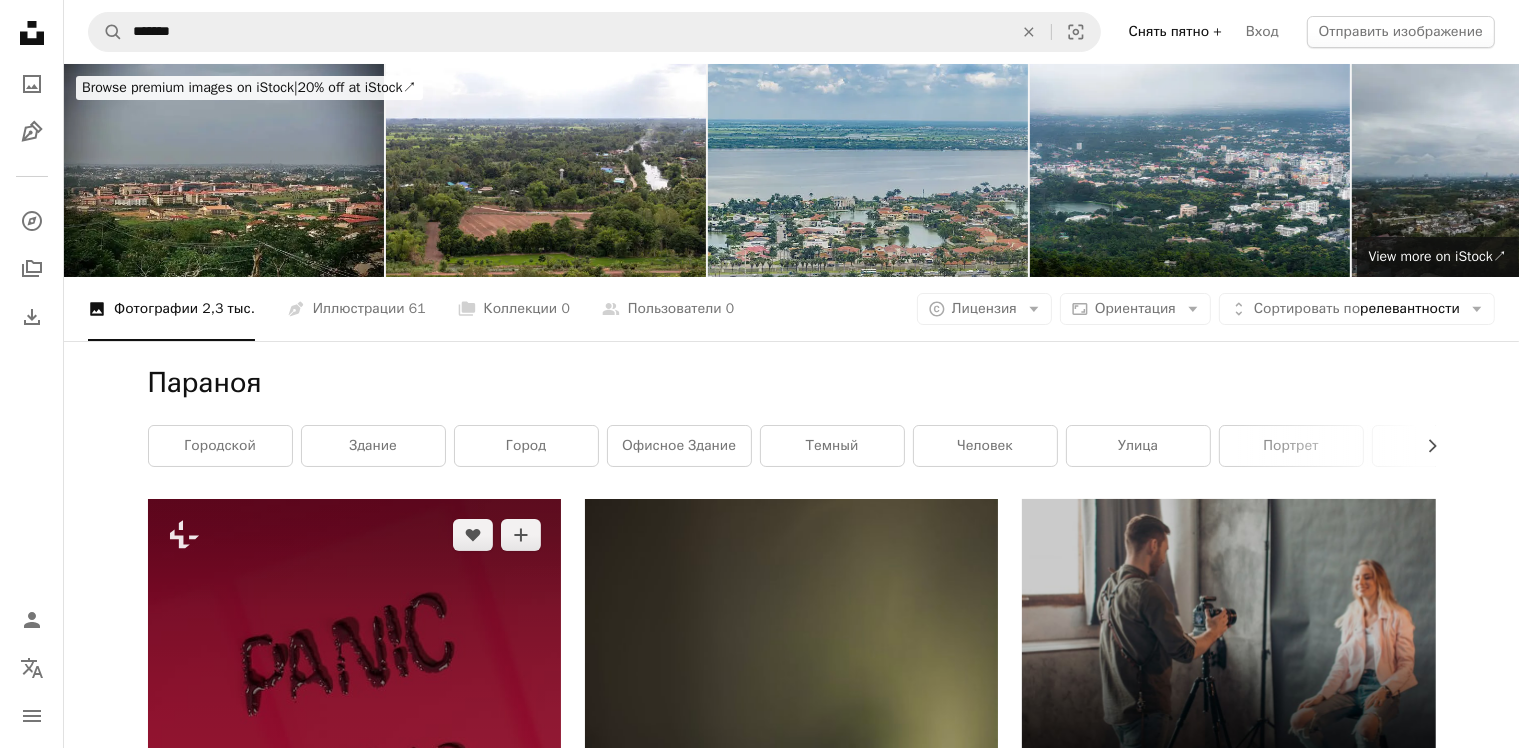 click at bounding box center [354, 774] 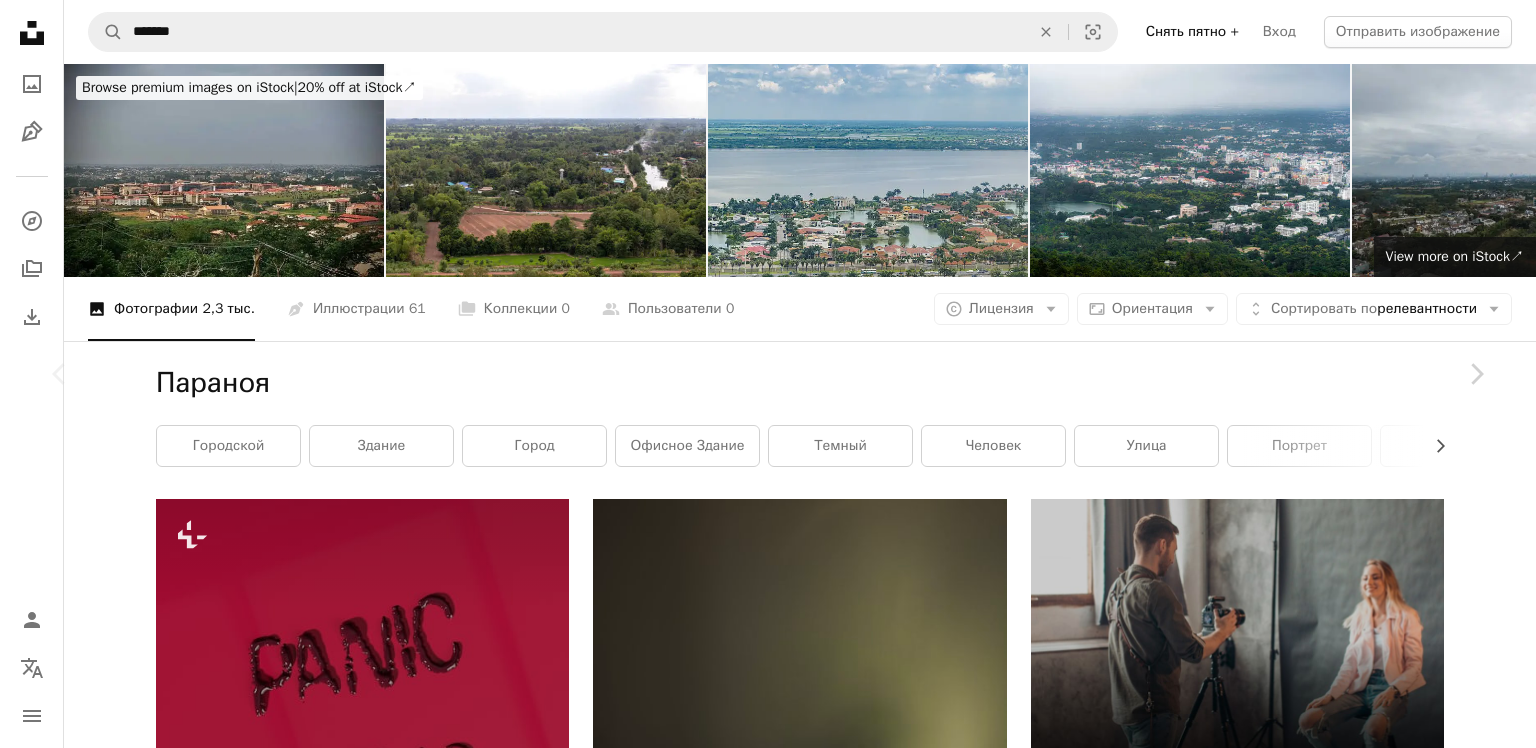 click on "[FIRST] [LAST] Для  Unsplash+ A lock Скачать Plus sign for Unsplash+ A heart A plus sign Allison Saeng For  Unsplash+ A lock Download Plus sign for Unsplash+ A heart A plus sign Philip Oroni For  Unsplash+ A lock Download A heart A plus sign" at bounding box center [768, 12865] 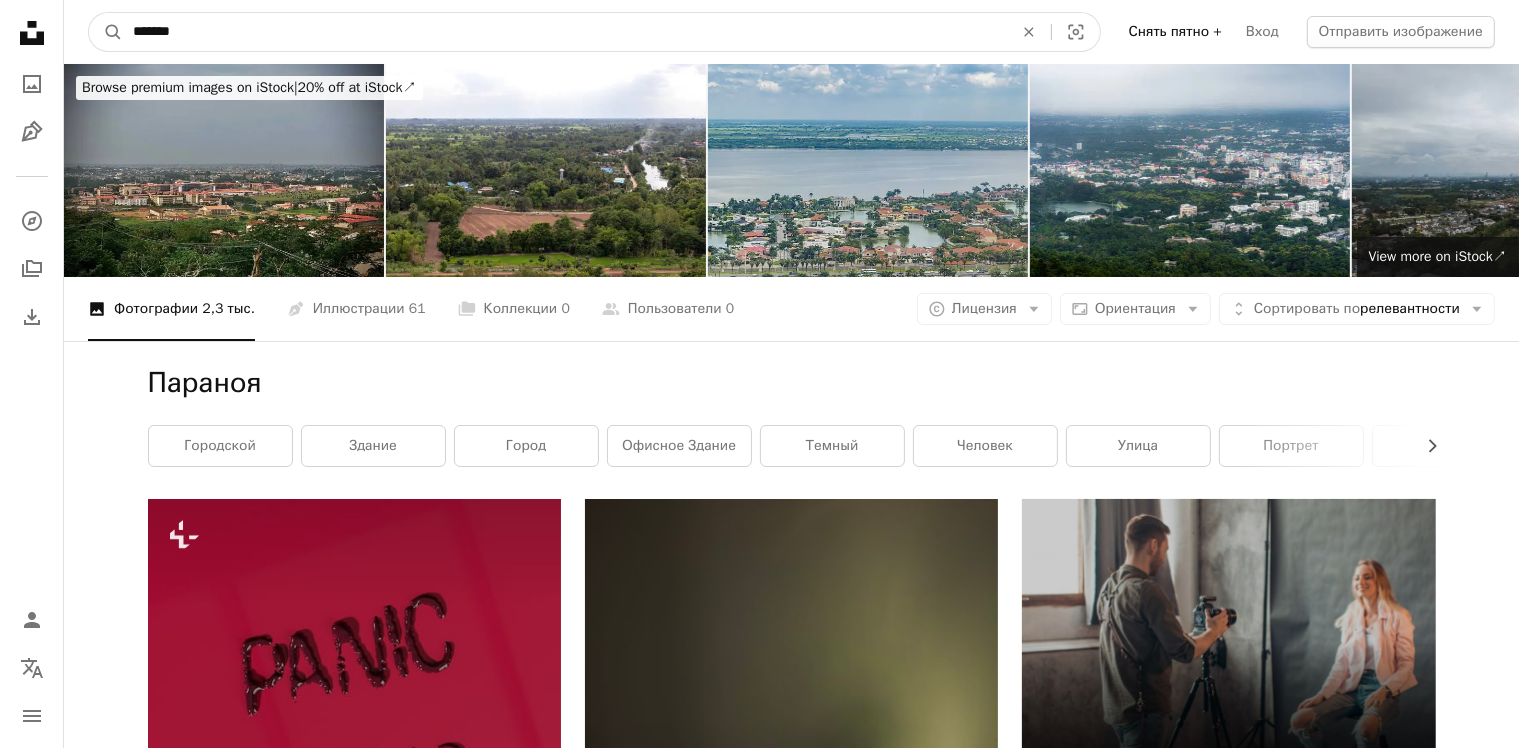 drag, startPoint x: 192, startPoint y: 27, endPoint x: 0, endPoint y: 22, distance: 192.0651 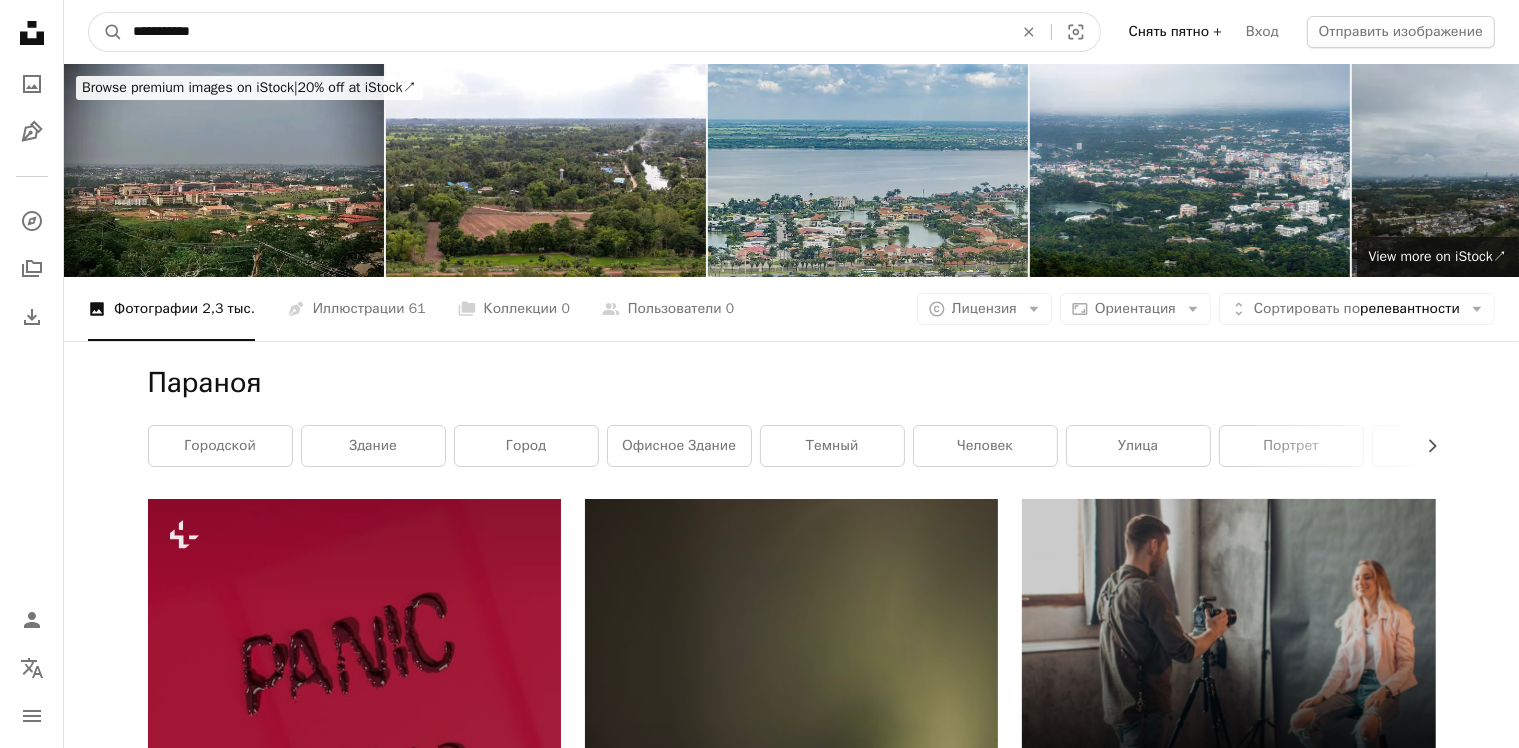 type on "**********" 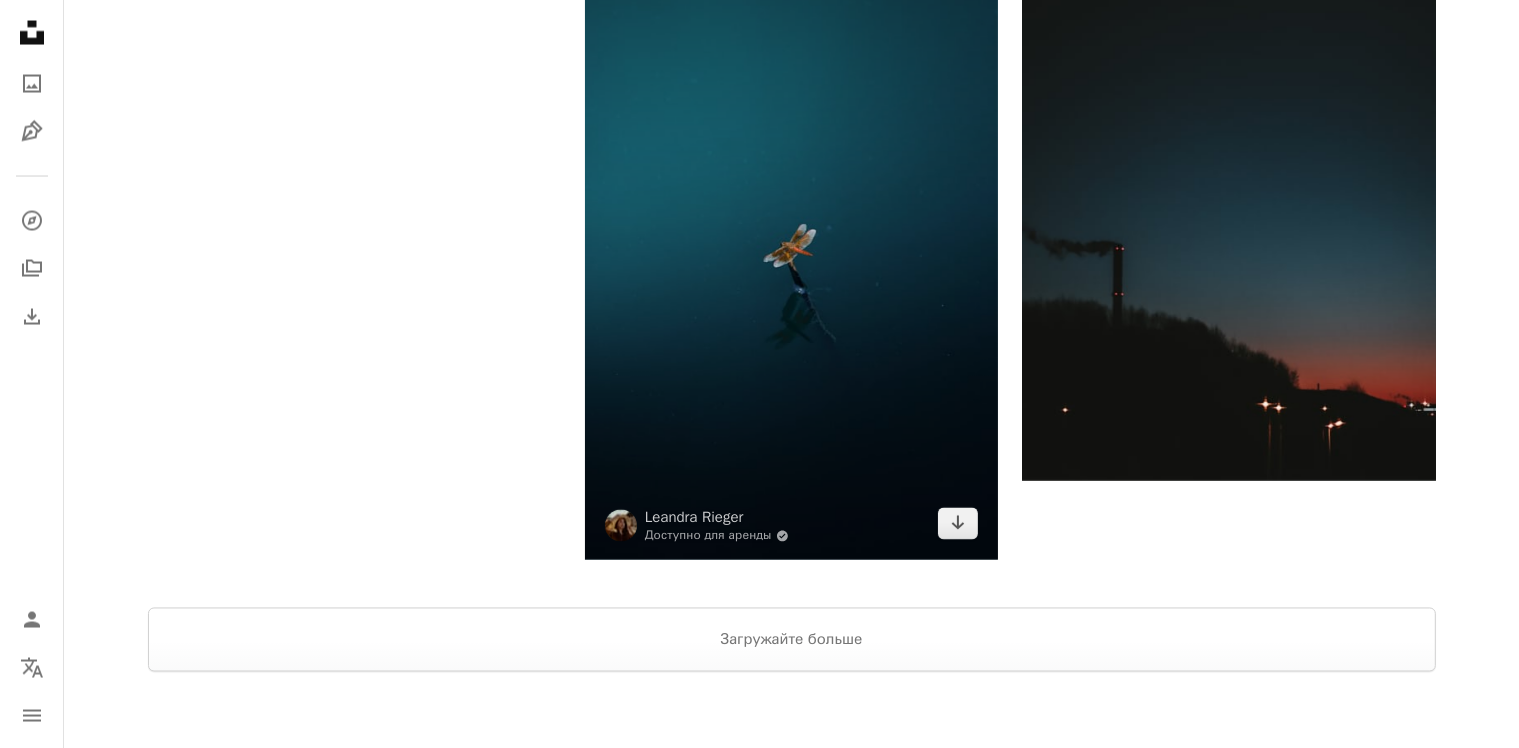 scroll, scrollTop: 3626, scrollLeft: 0, axis: vertical 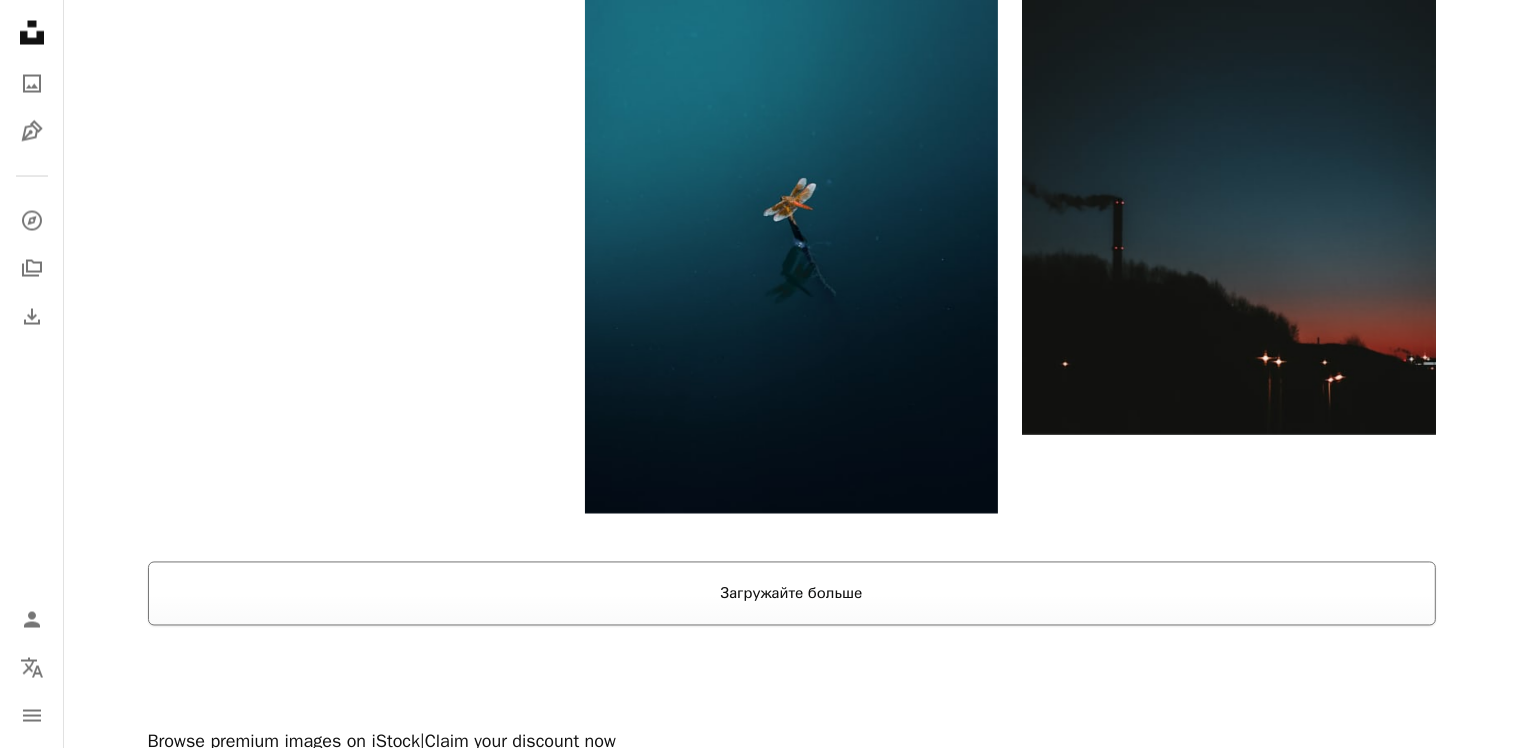 click on "Загружайте больше" at bounding box center (792, 594) 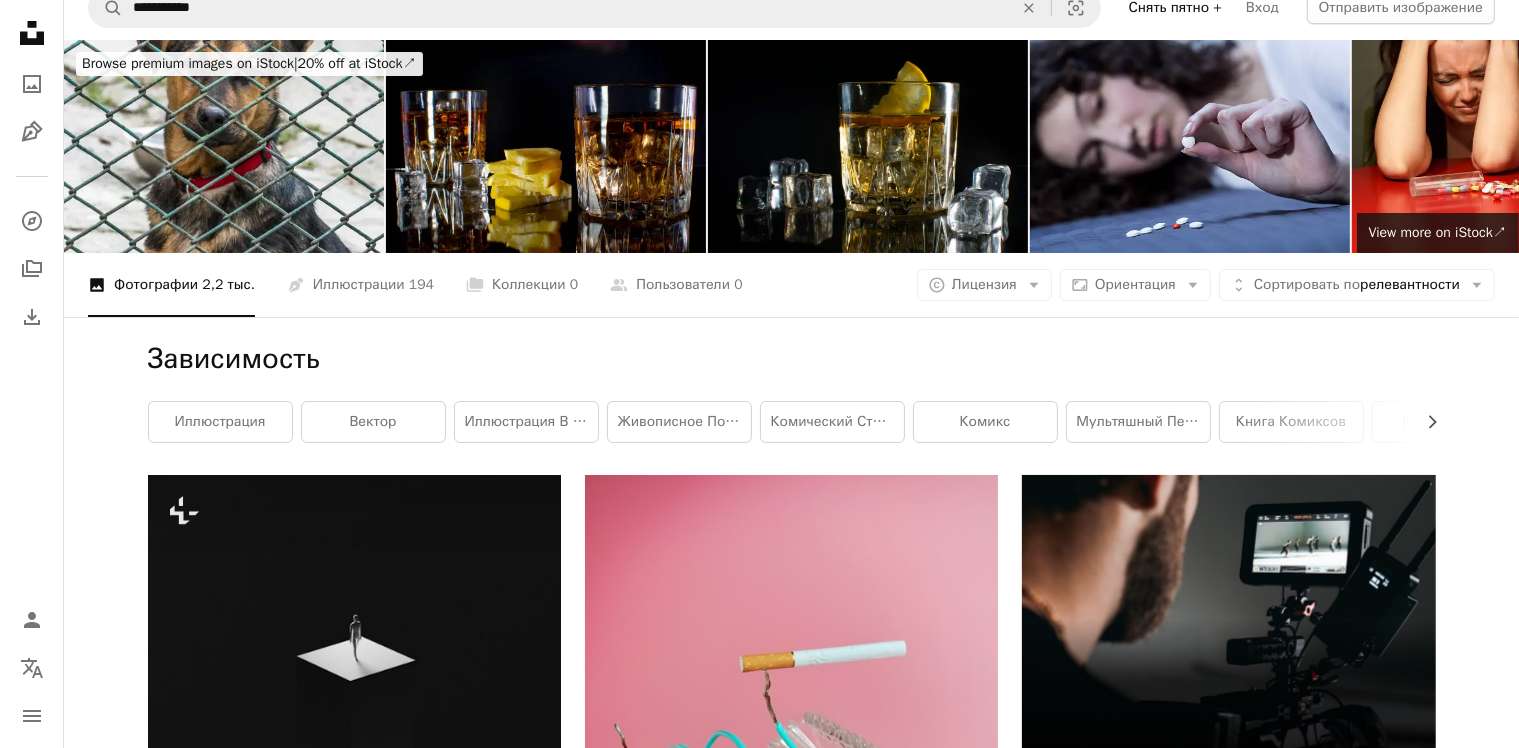 scroll, scrollTop: 0, scrollLeft: 0, axis: both 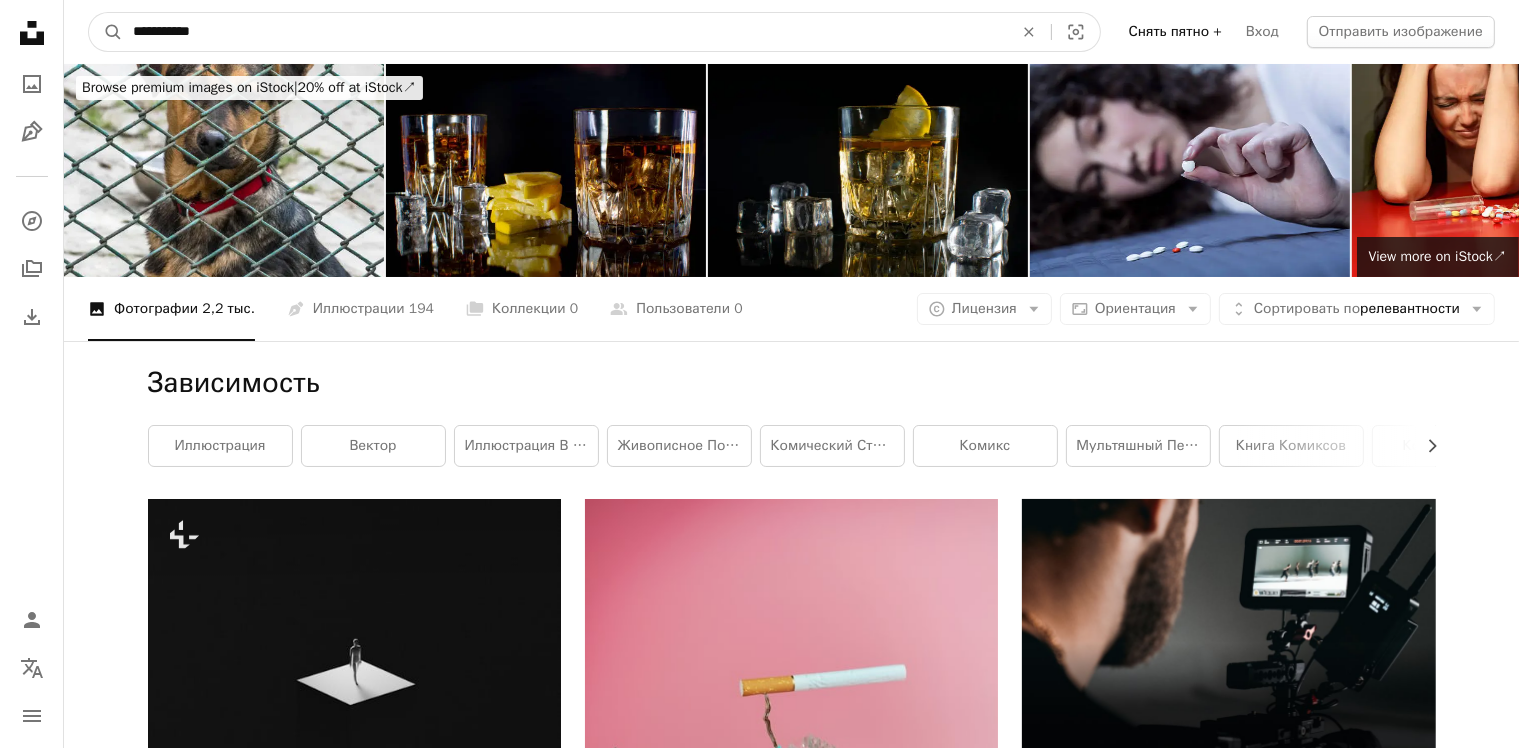 drag, startPoint x: 249, startPoint y: 32, endPoint x: 44, endPoint y: 9, distance: 206.28621 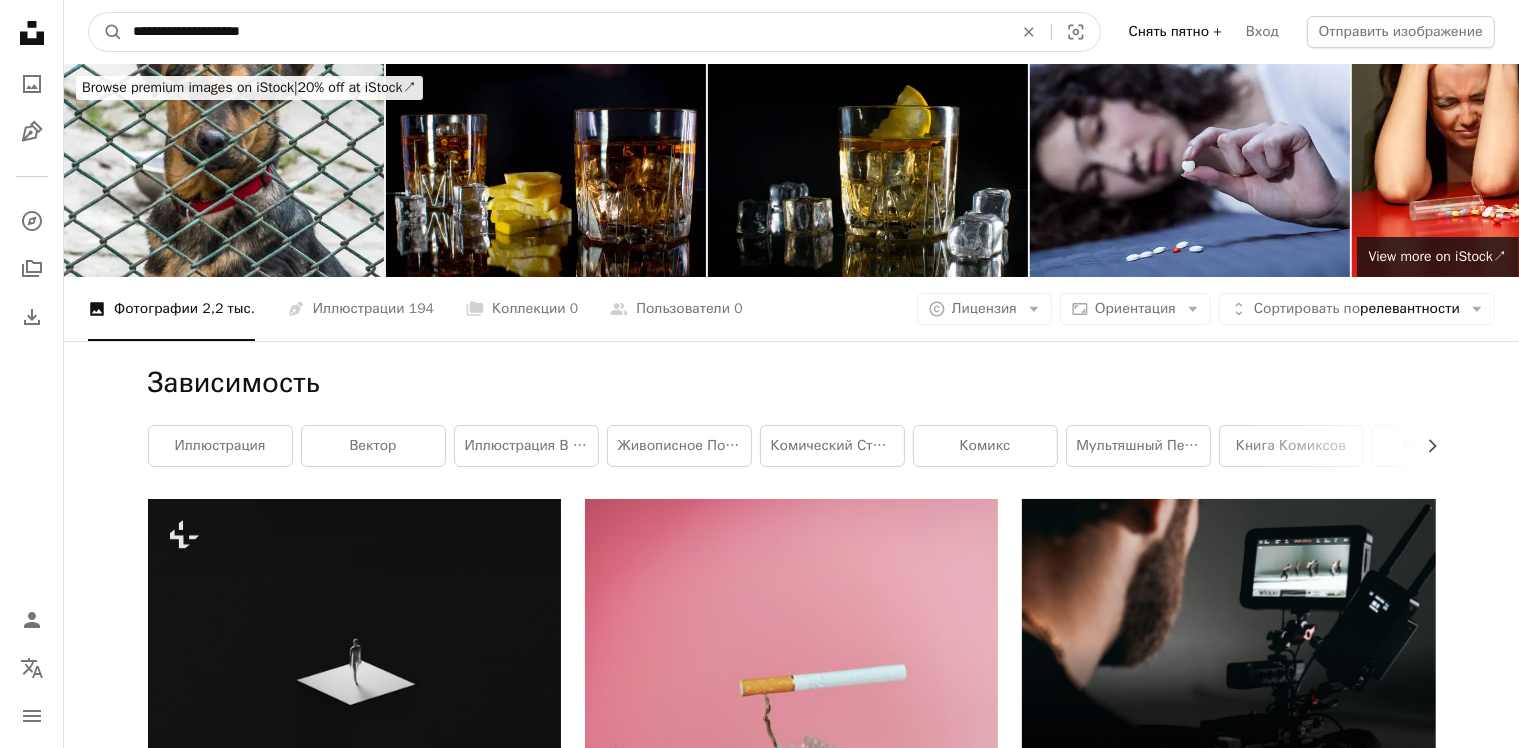 type on "**********" 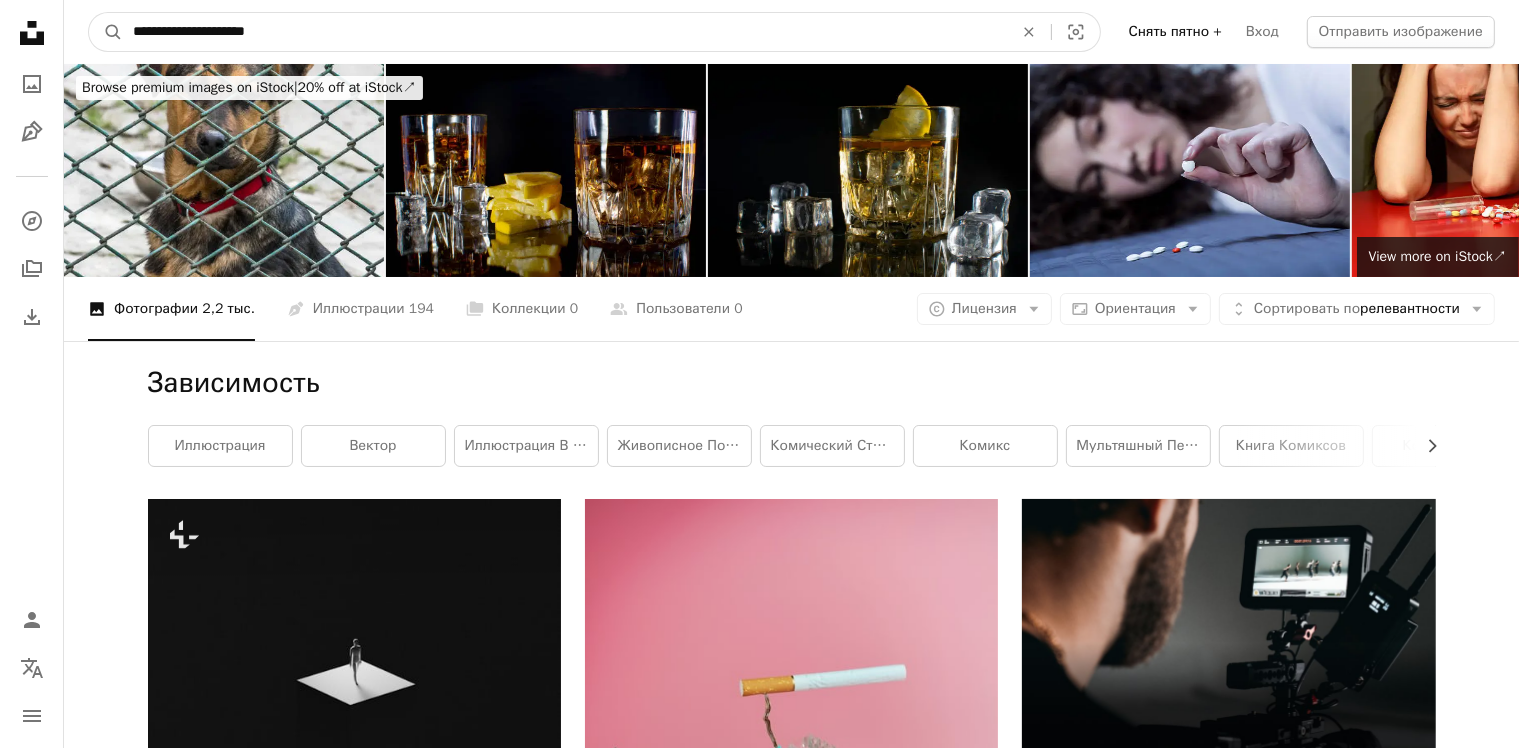 click on "A magnifying glass" at bounding box center (106, 32) 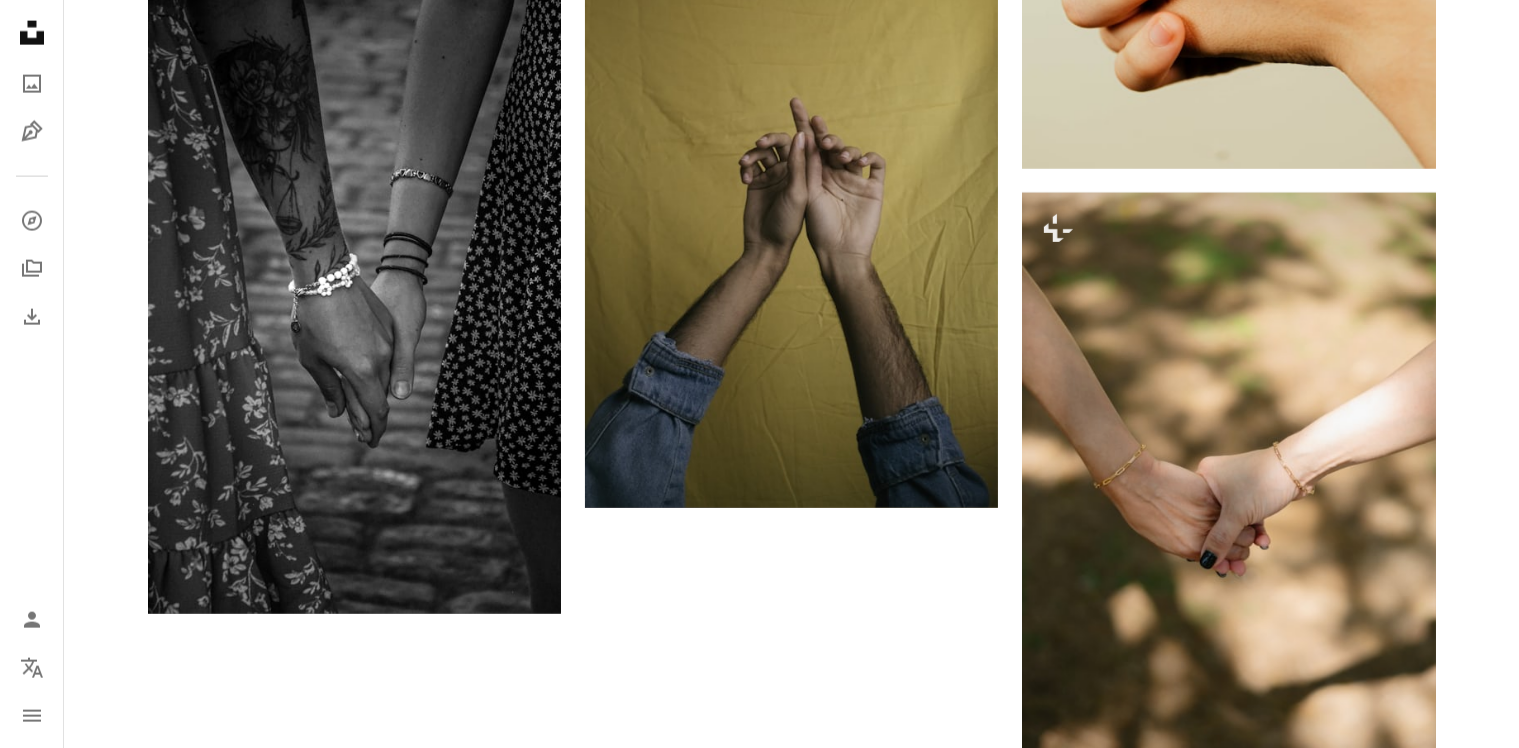scroll, scrollTop: 3100, scrollLeft: 0, axis: vertical 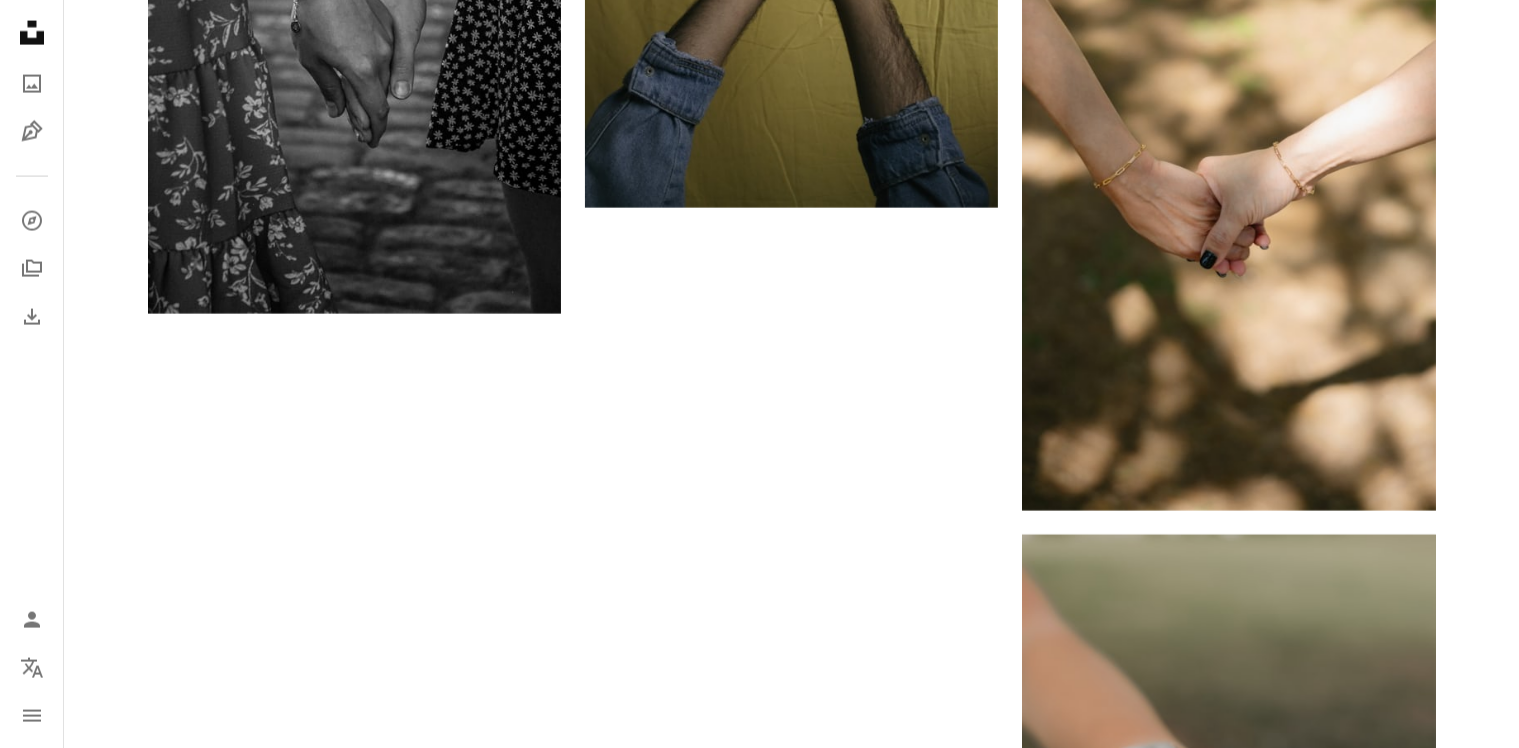 click on "Загружайте больше" at bounding box center [792, 1235] 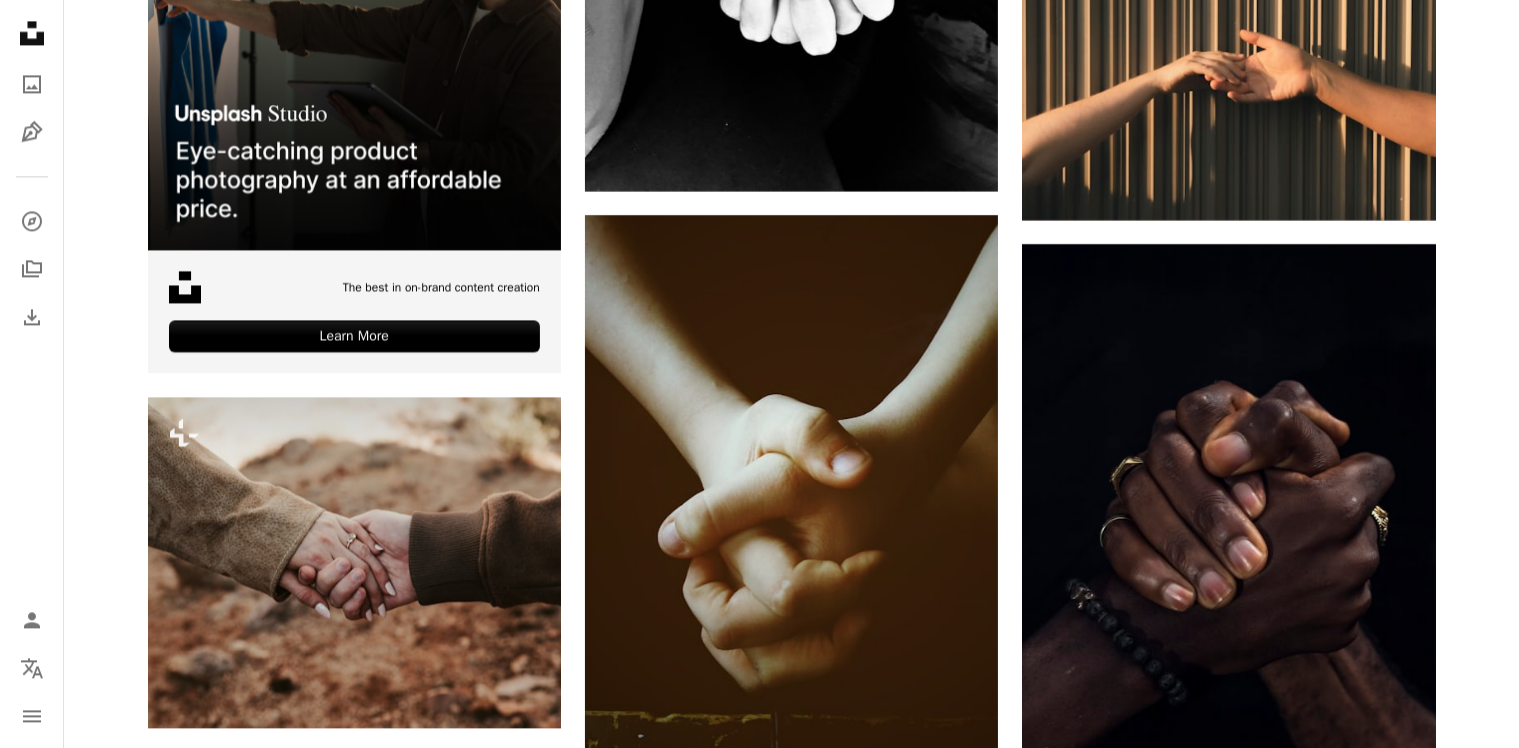 scroll, scrollTop: 4600, scrollLeft: 0, axis: vertical 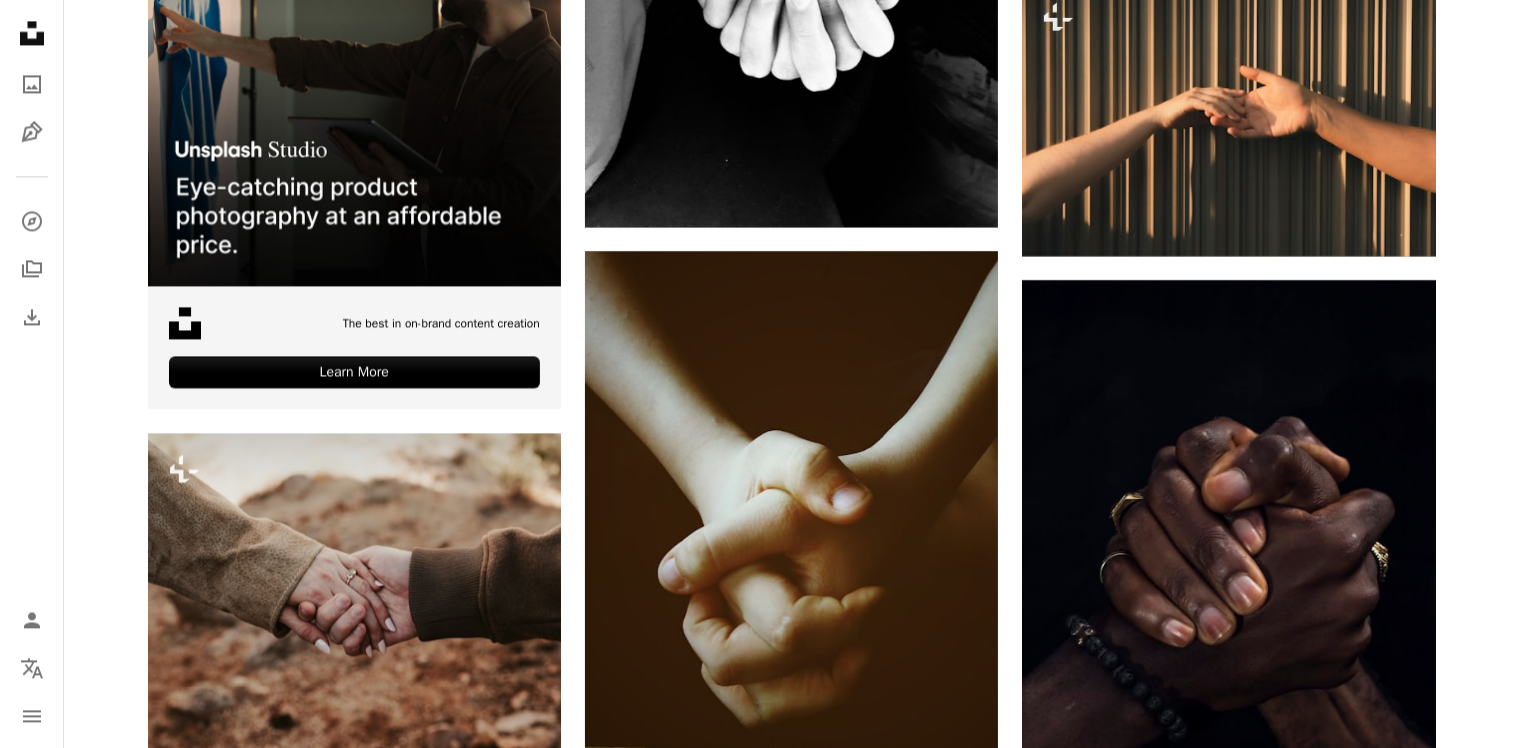 click at bounding box center [1228, 1062] 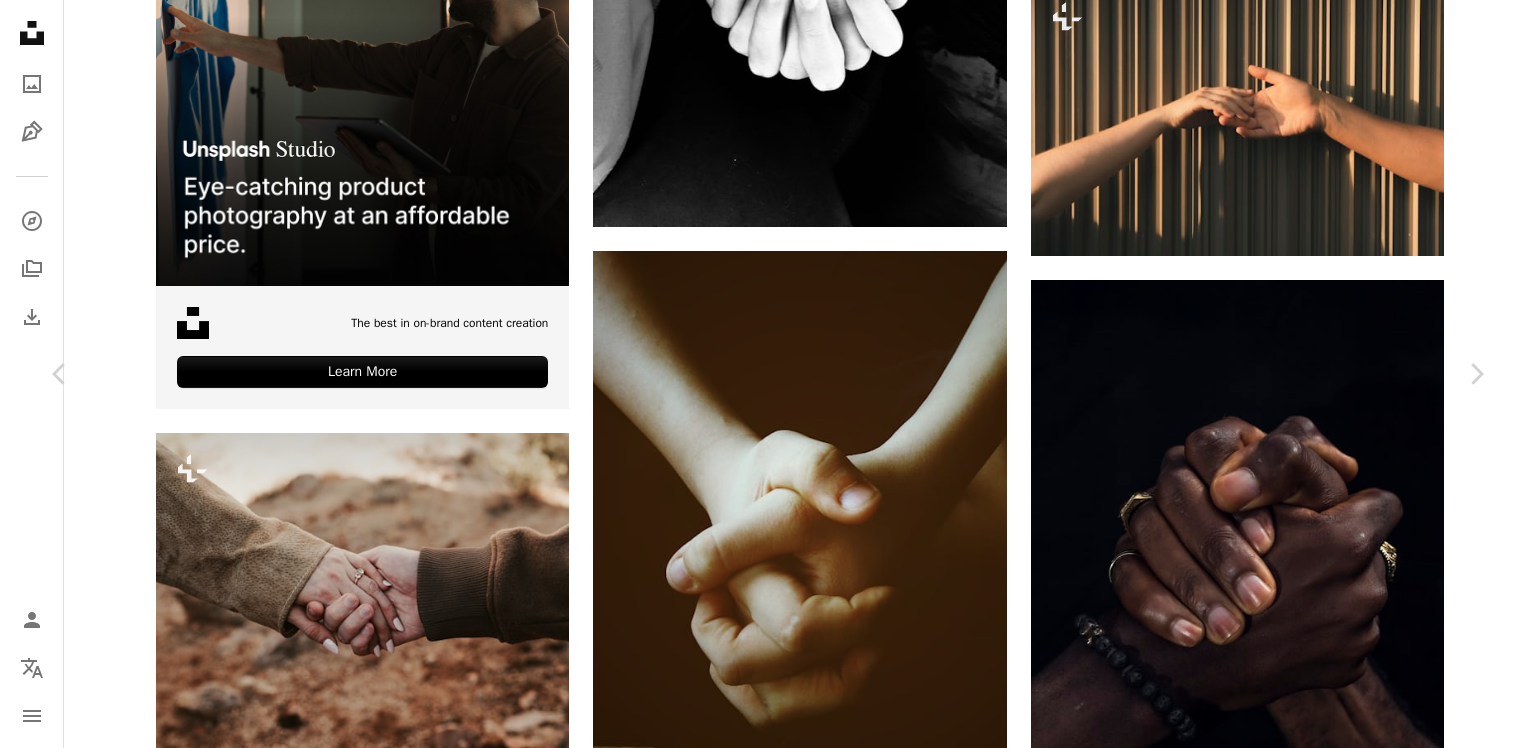 click on "**********" at bounding box center [768, 599] 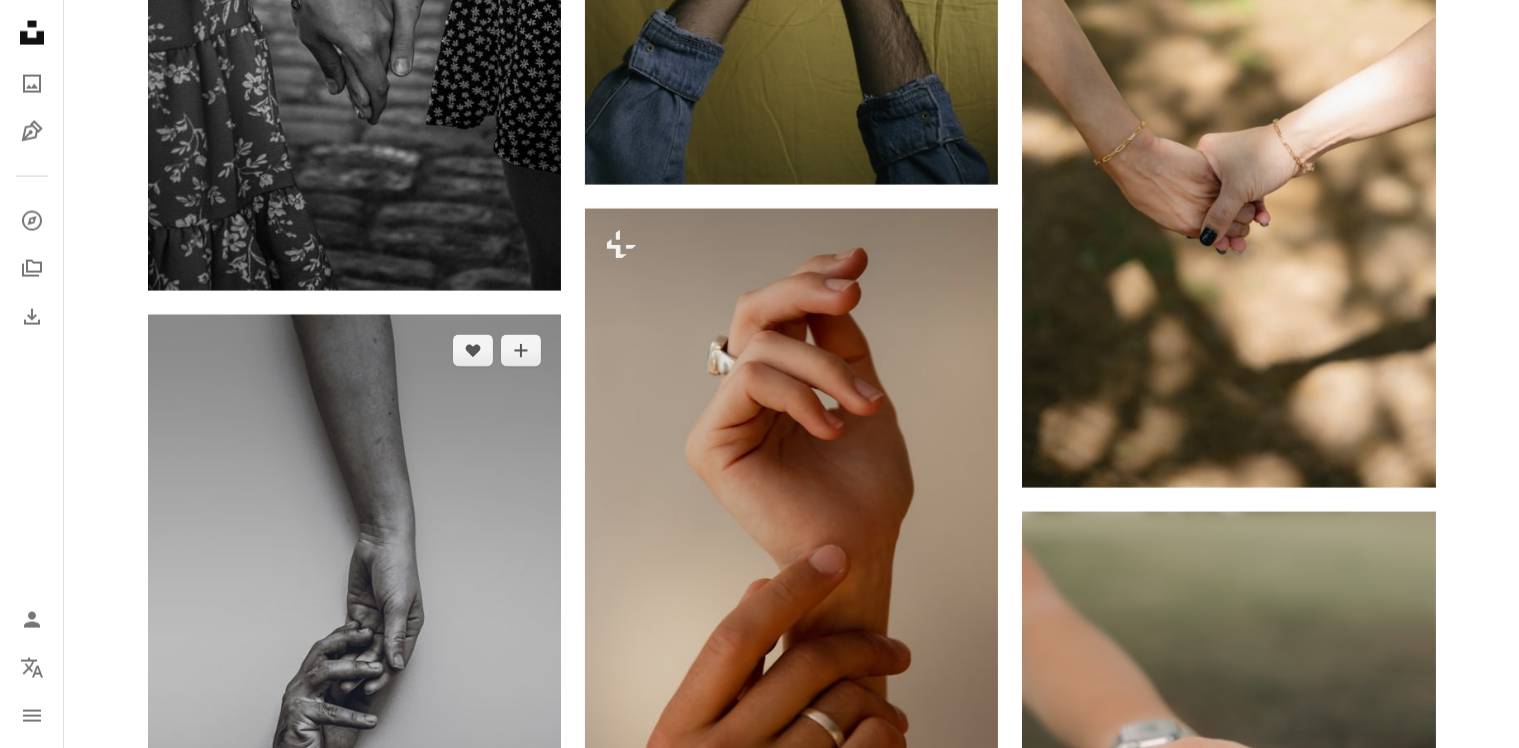 scroll, scrollTop: 2900, scrollLeft: 0, axis: vertical 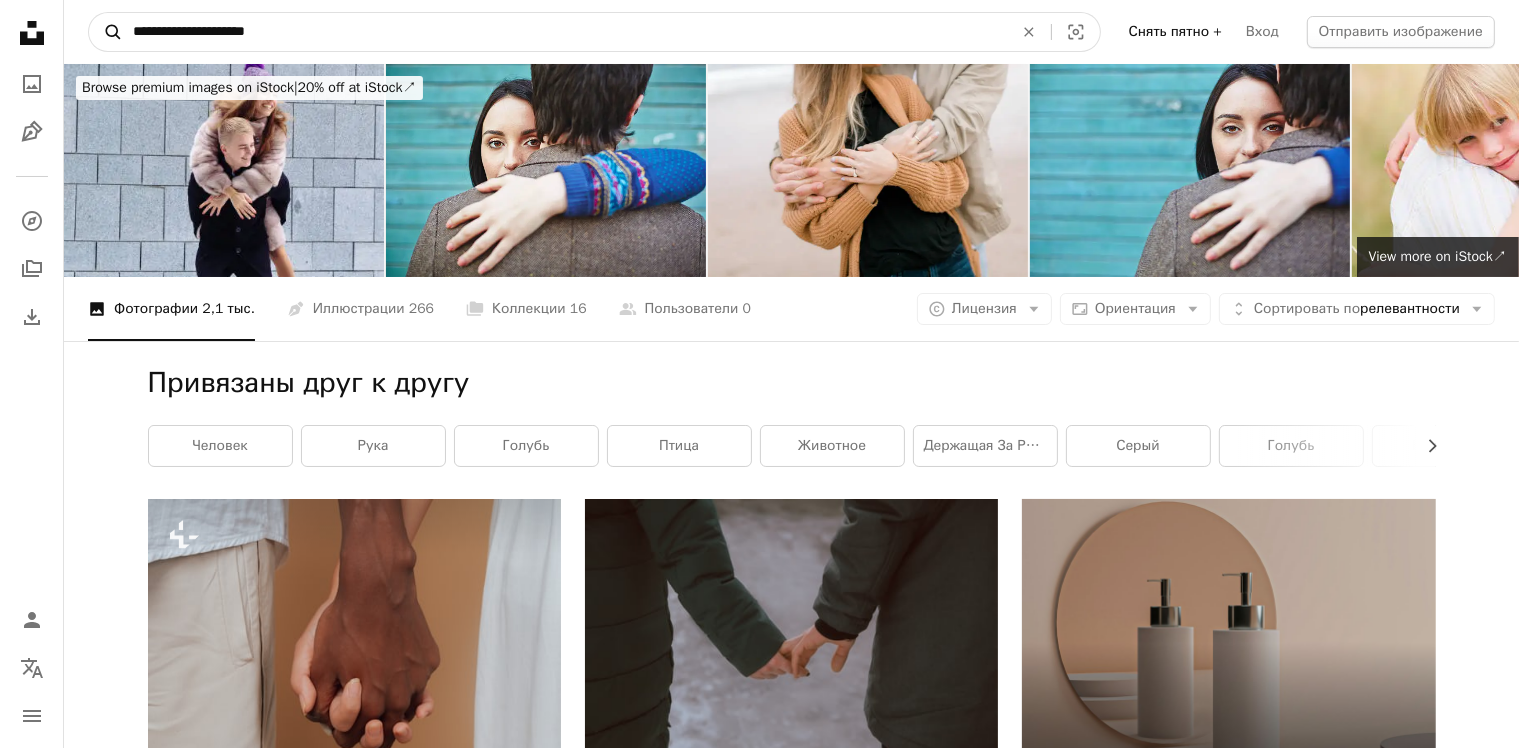 drag, startPoint x: 298, startPoint y: 33, endPoint x: 91, endPoint y: 33, distance: 207 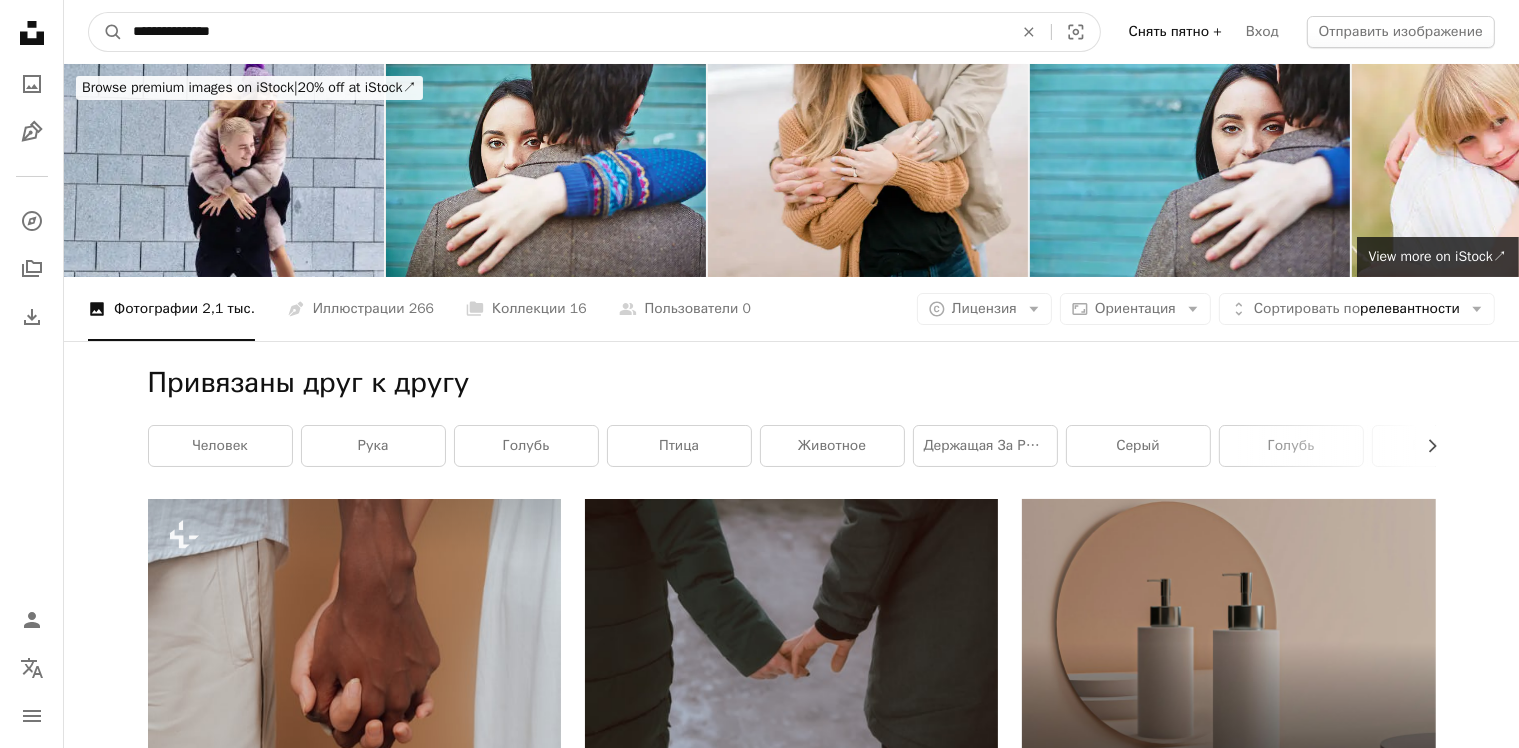type on "**********" 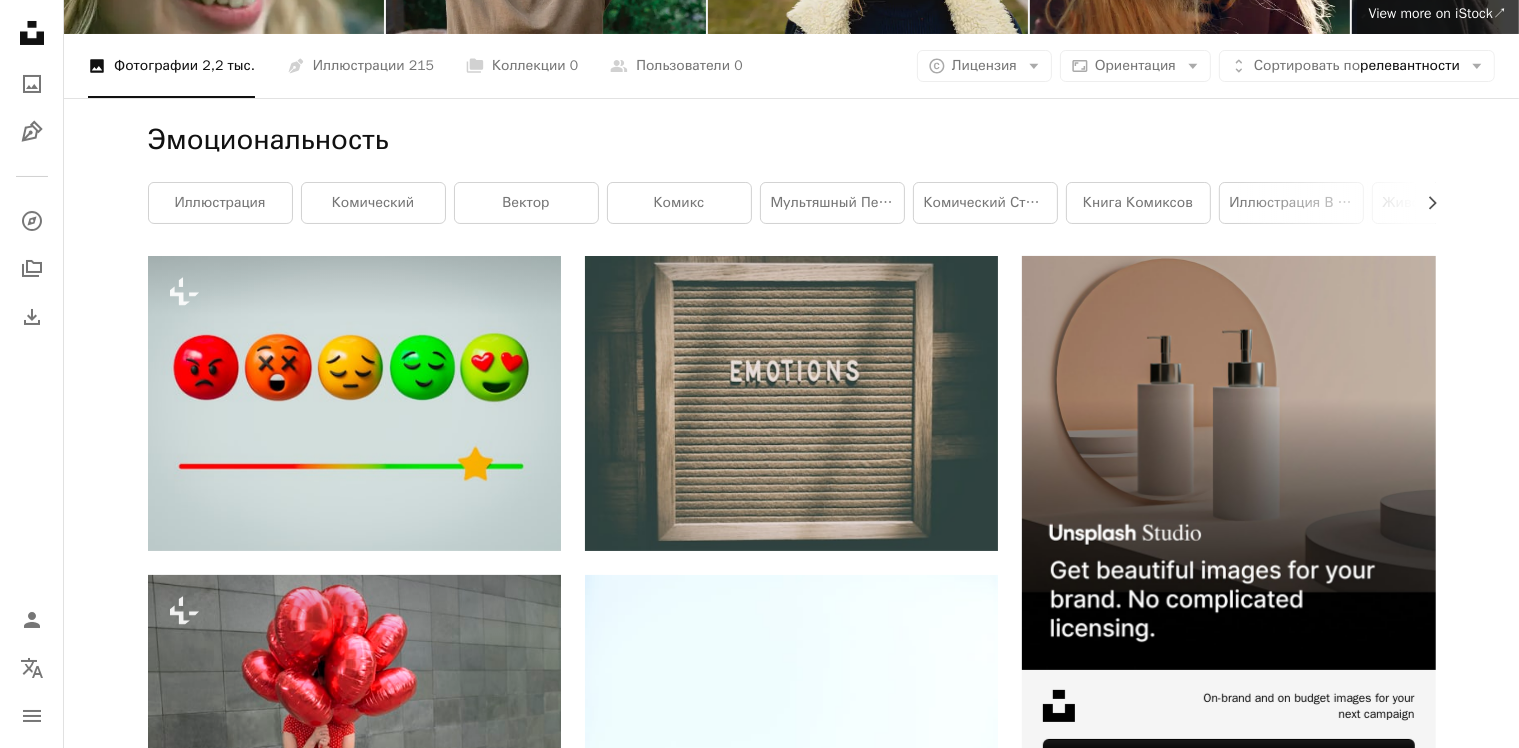 scroll, scrollTop: 208, scrollLeft: 0, axis: vertical 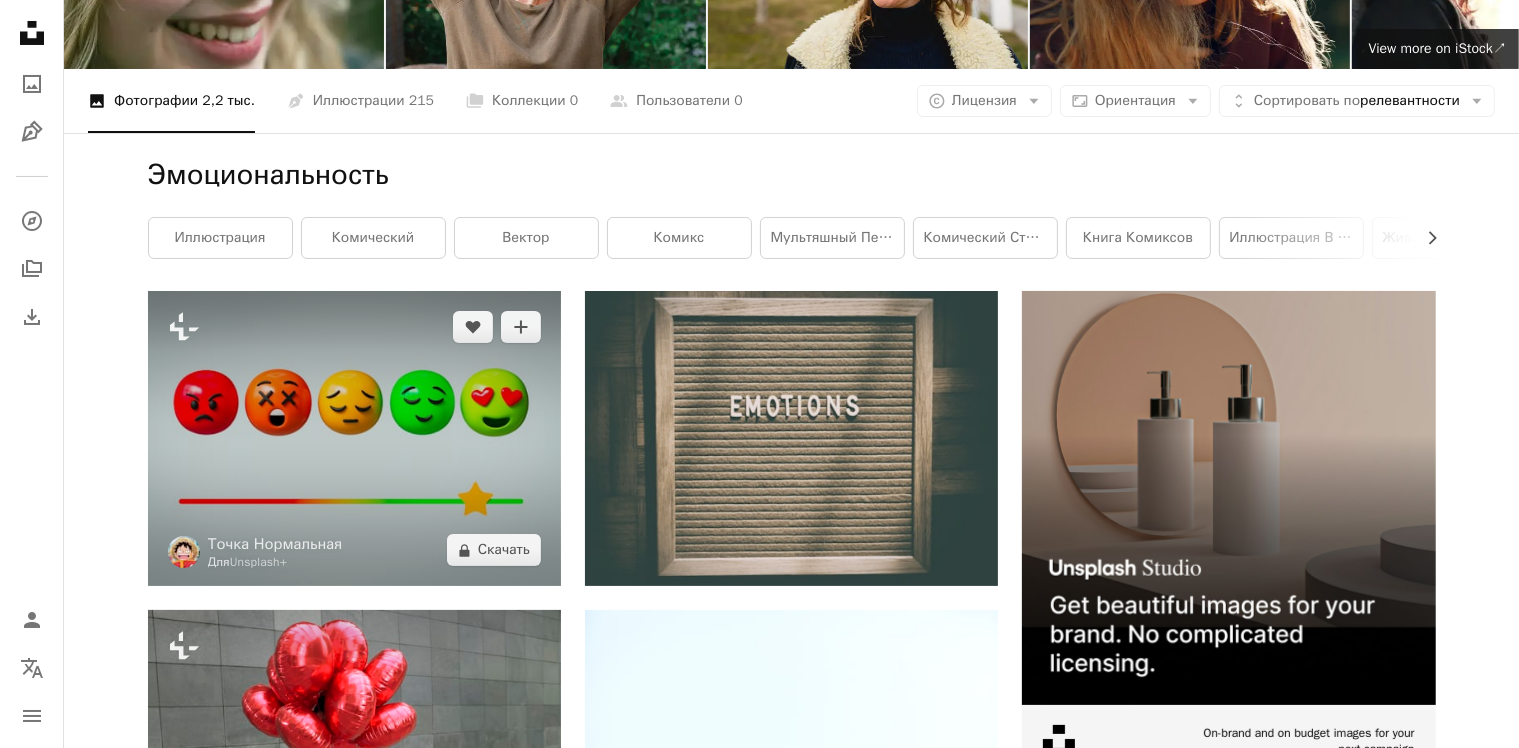 click at bounding box center [354, 438] 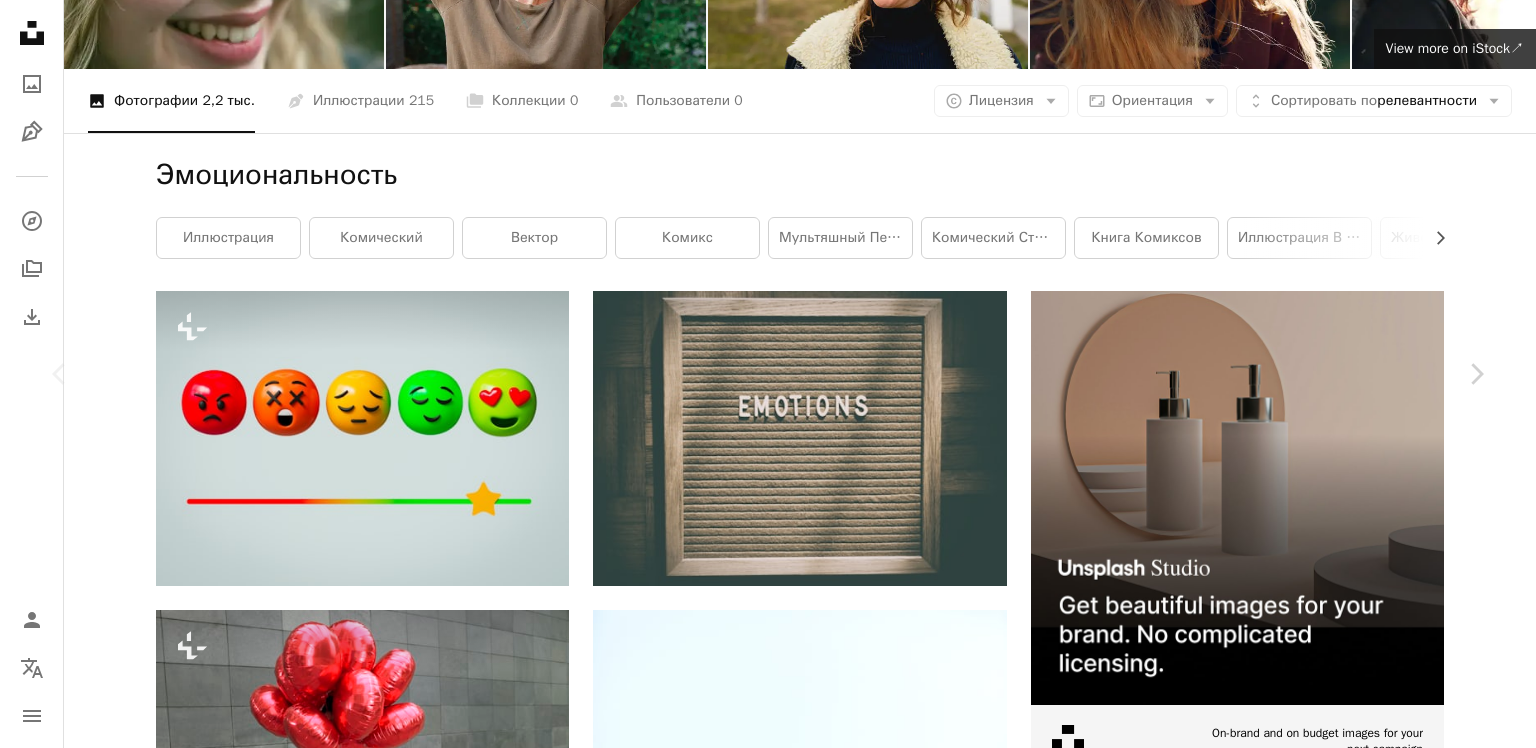 click on "An X shape Chevron left Chevron right Точка Нормальная Для  Unsplash+ A heart A plus sign A lock Скачать Zoom in A forward-right arrow Поделиться More Actions Calendar outlined Published on  February 11, 2025 Safety Licensed under the  Unsplash+ License 3d render feedback render review customer satisfaction customer journey customer feedback Free pictures Из этой серии Plus sign for Unsplash+ Связанные изображения Plus sign for Unsplash+ A heart A plus sign Point Normal For  Unsplash+ A lock Download Plus sign for Unsplash+ A heart A plus sign Getty Images For  Unsplash+ A lock Download Plus sign for Unsplash+ A heart A plus sign Philip Oroni For  Unsplash+ A lock Download Plus sign for Unsplash+ A heart A plus sign Isidore Decamon For  Unsplash+ A lock Download Plus sign for Unsplash+ A heart A plus sign Imkara Visual For  Unsplash+ A lock Download Plus sign for Unsplash+ A heart A plus sign Getty Images For  Unsplash+ A lock Download A heart" at bounding box center (768, 4866) 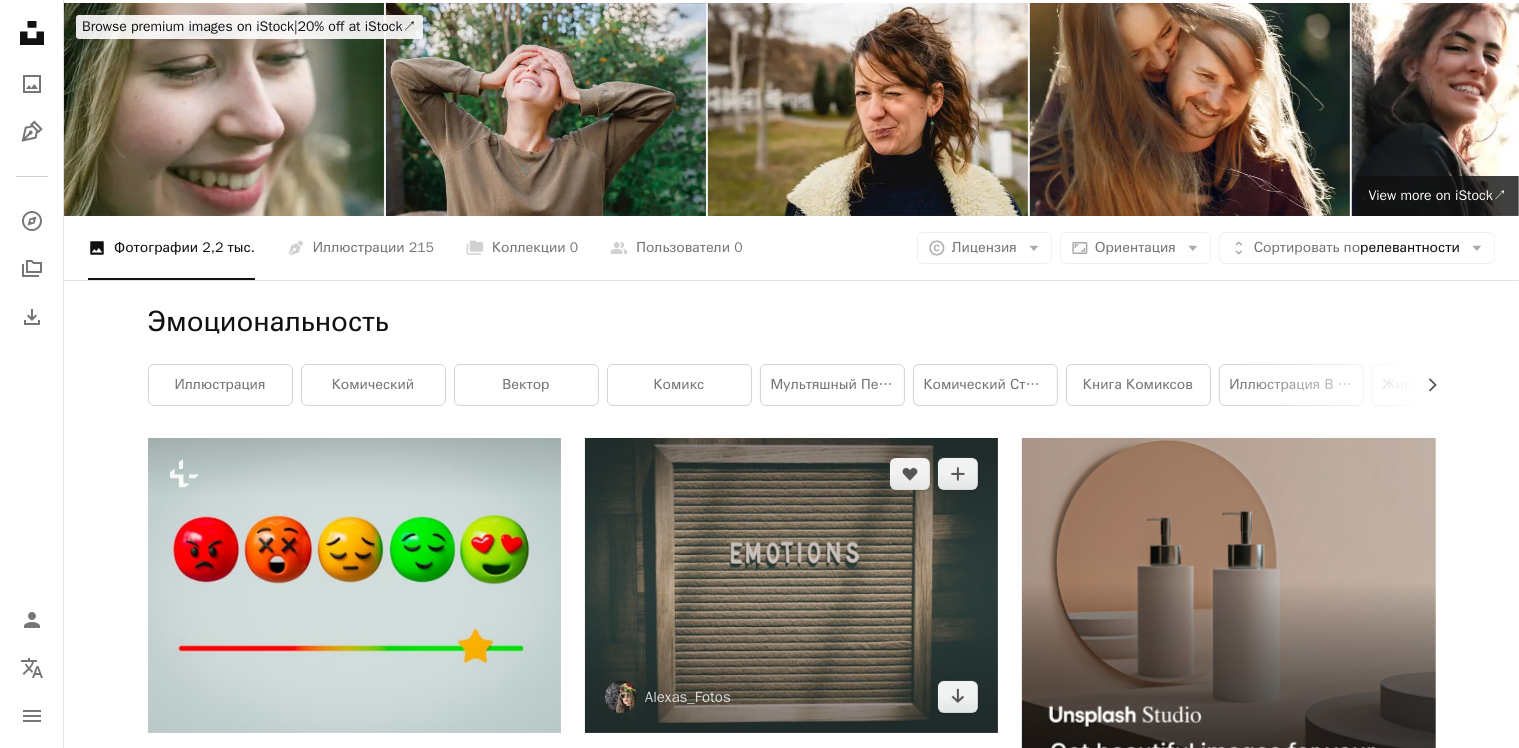 scroll, scrollTop: 0, scrollLeft: 0, axis: both 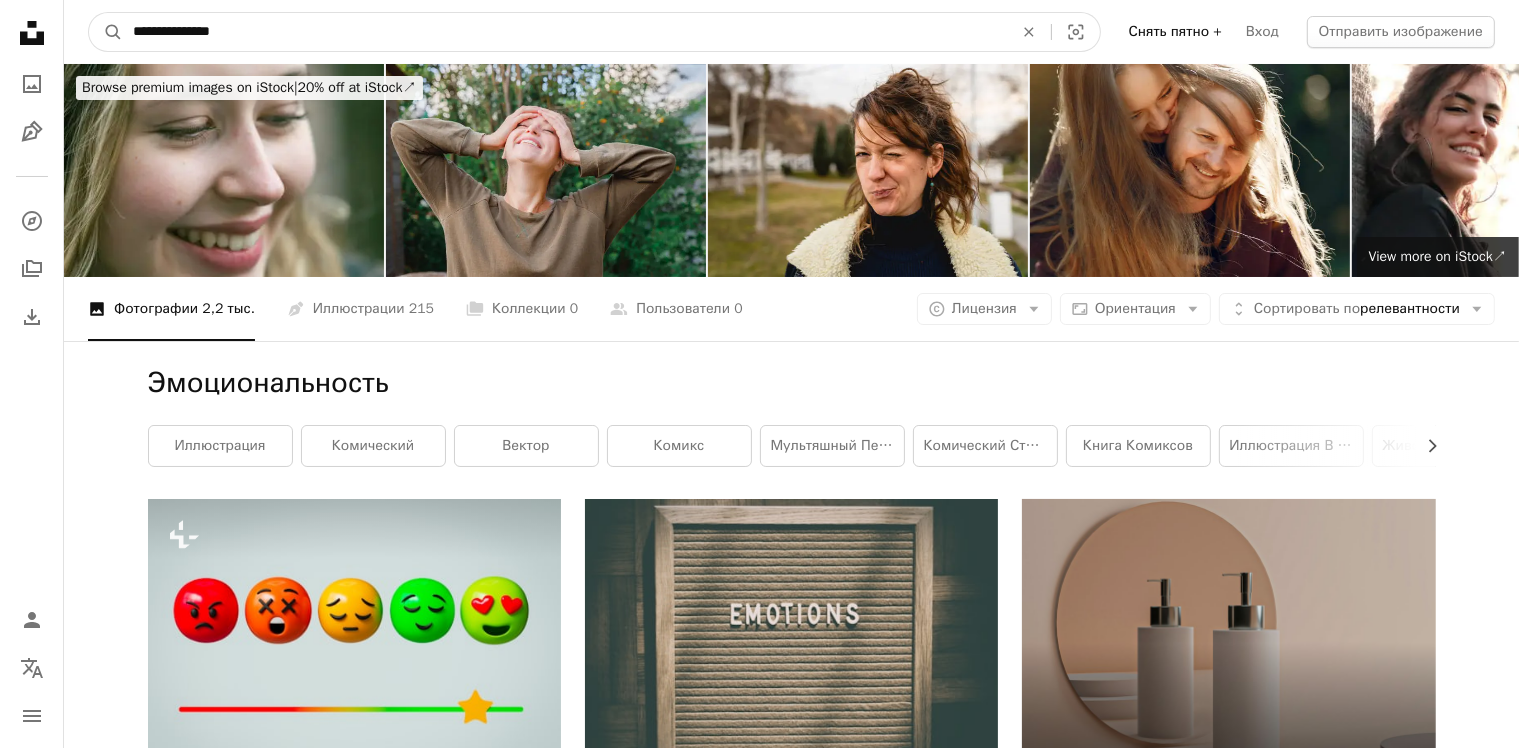 drag, startPoint x: 264, startPoint y: 35, endPoint x: 80, endPoint y: 39, distance: 184.04347 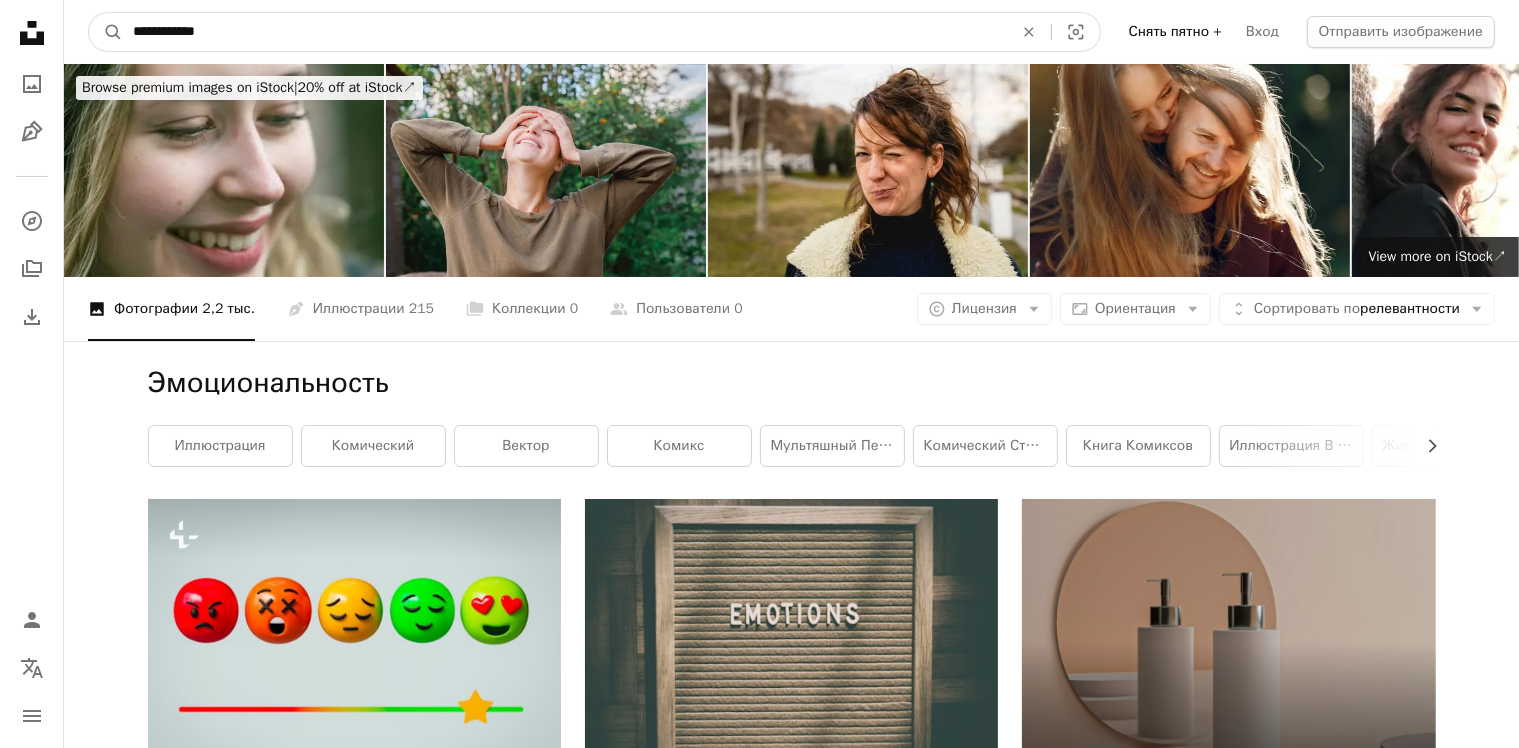 type on "**********" 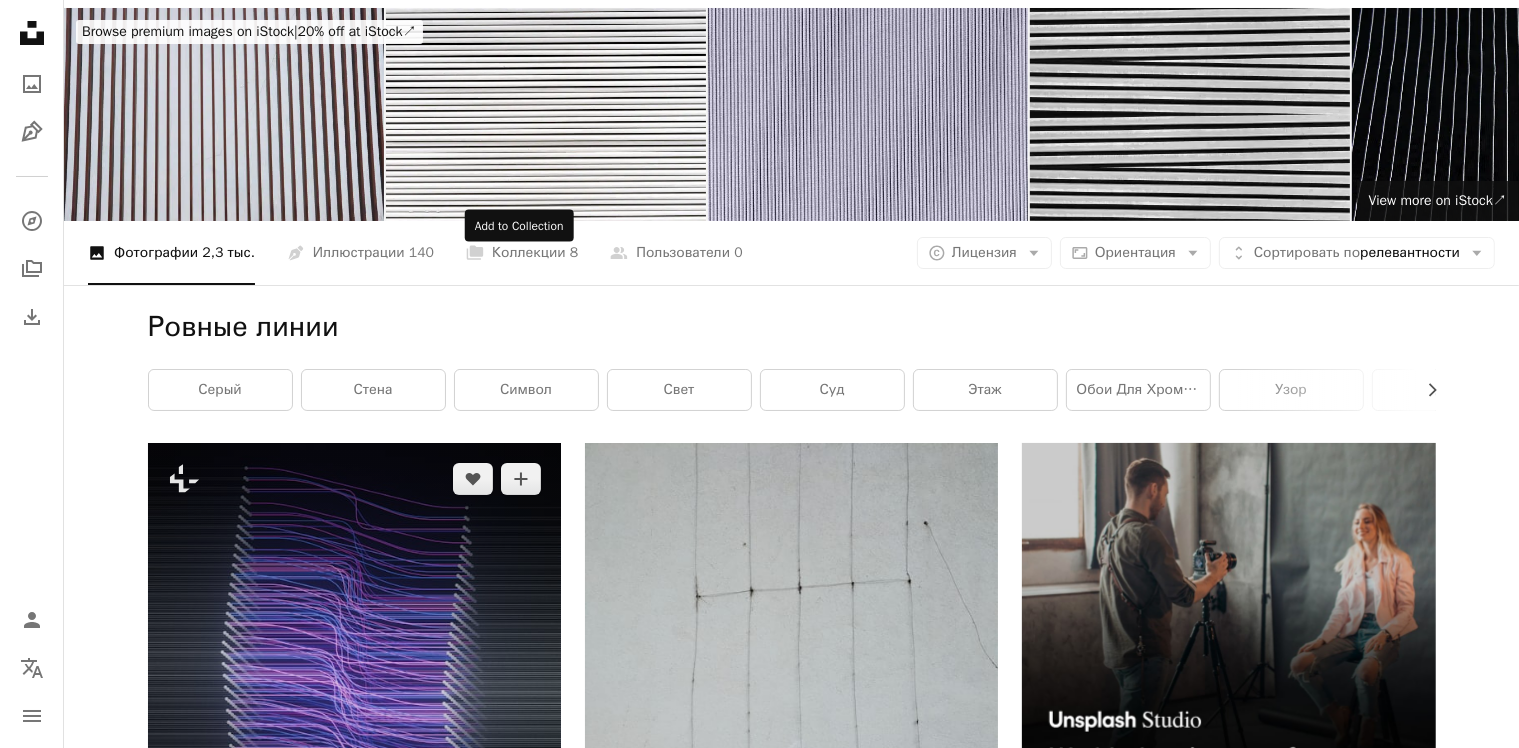 scroll, scrollTop: 0, scrollLeft: 0, axis: both 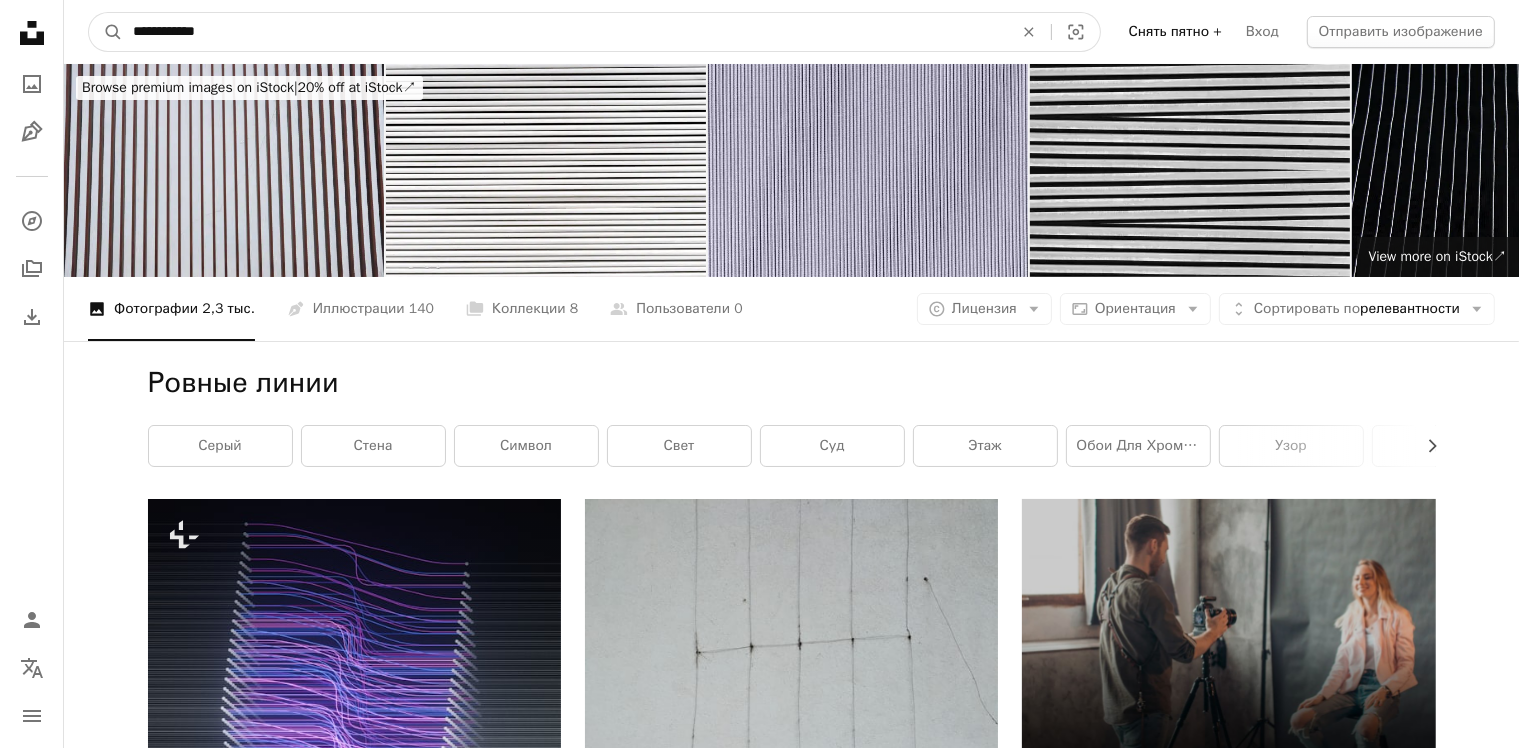 drag, startPoint x: 230, startPoint y: 23, endPoint x: 36, endPoint y: 7, distance: 194.65868 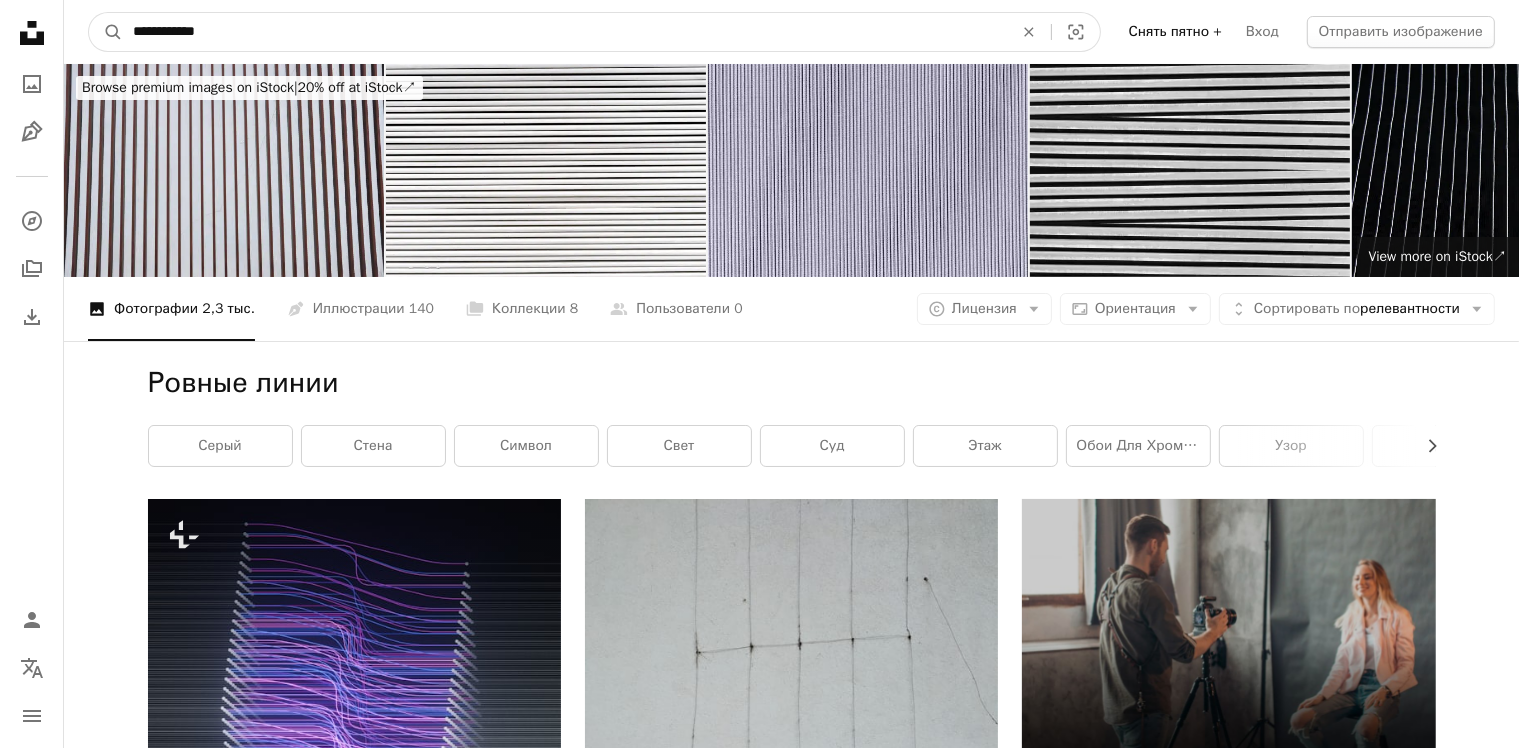 type on "**********" 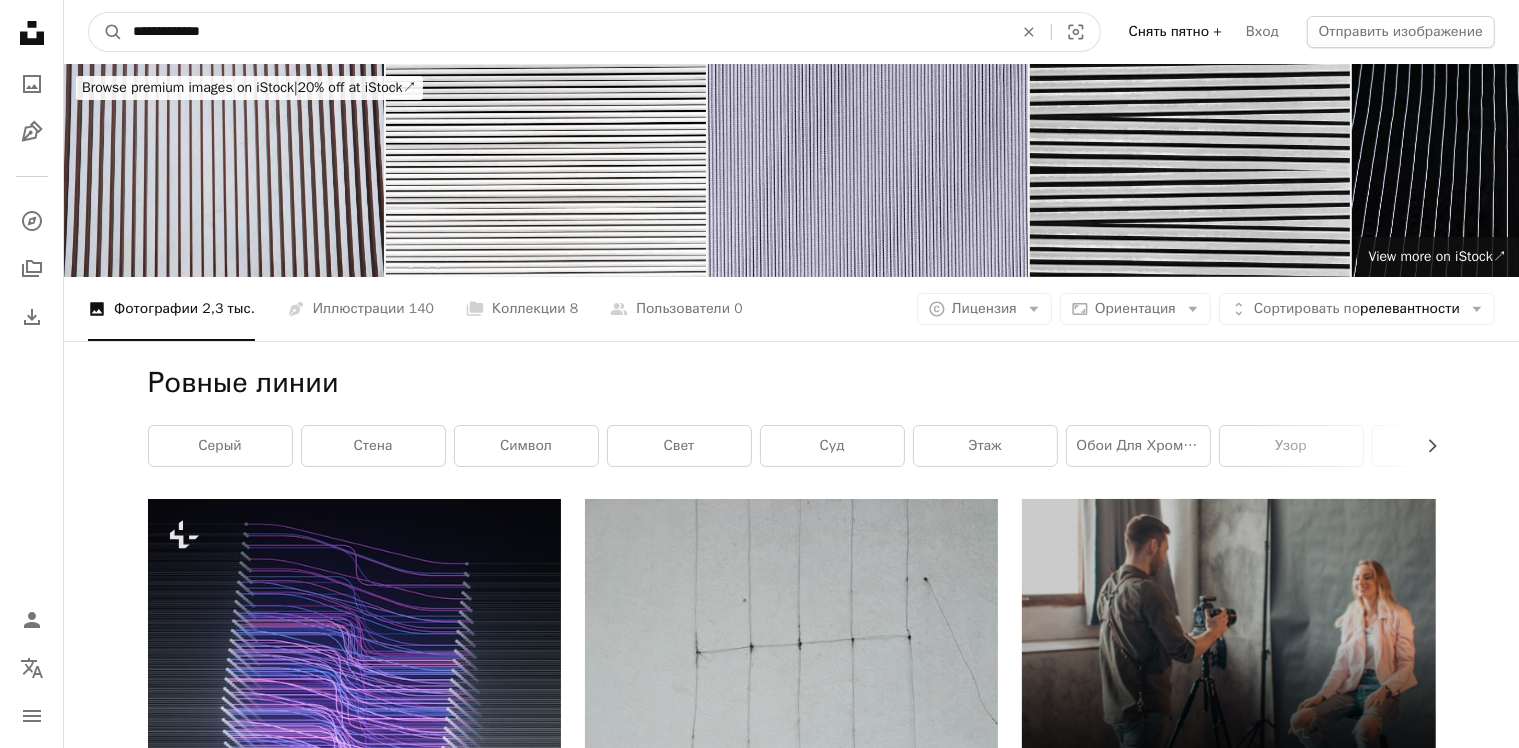 click on "A magnifying glass" at bounding box center [106, 32] 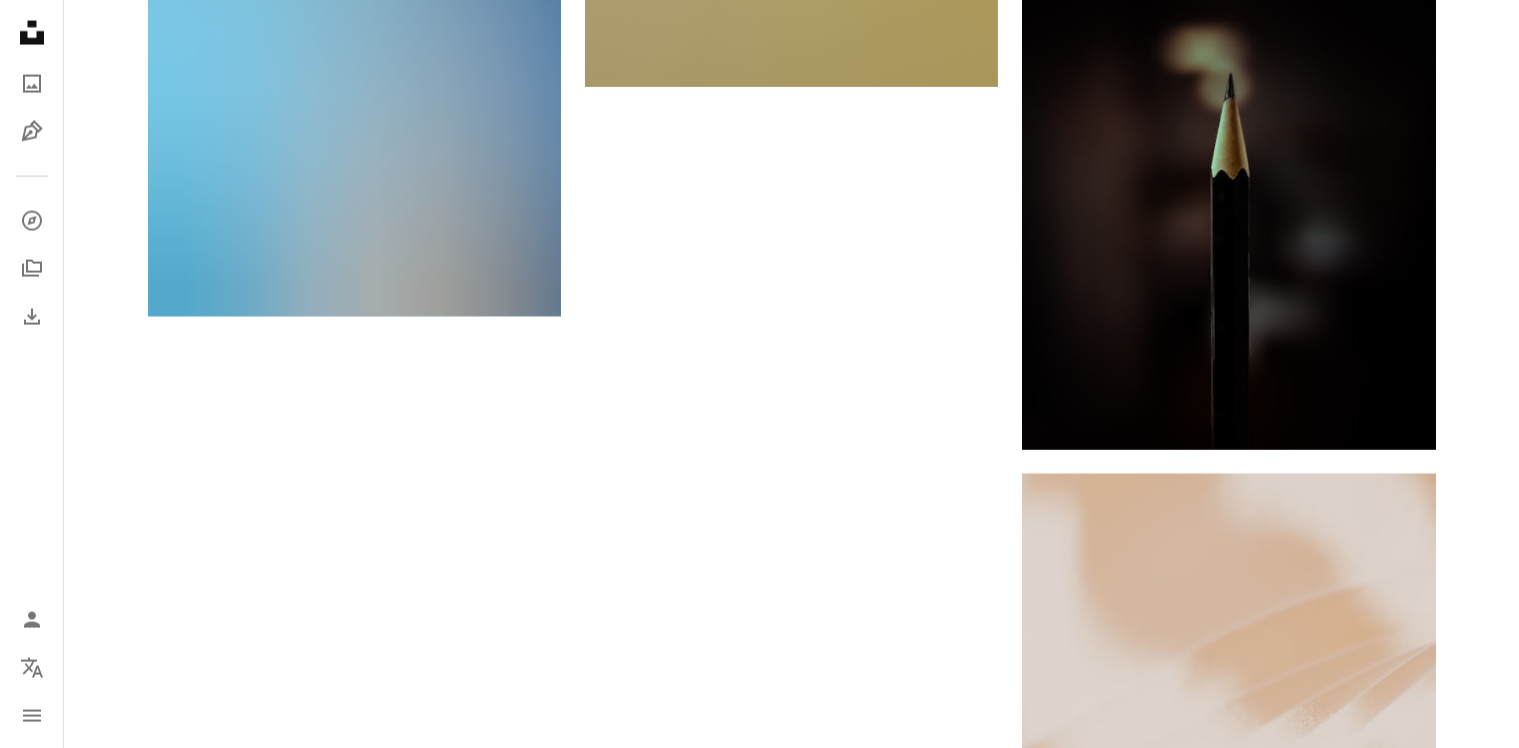scroll, scrollTop: 3213, scrollLeft: 0, axis: vertical 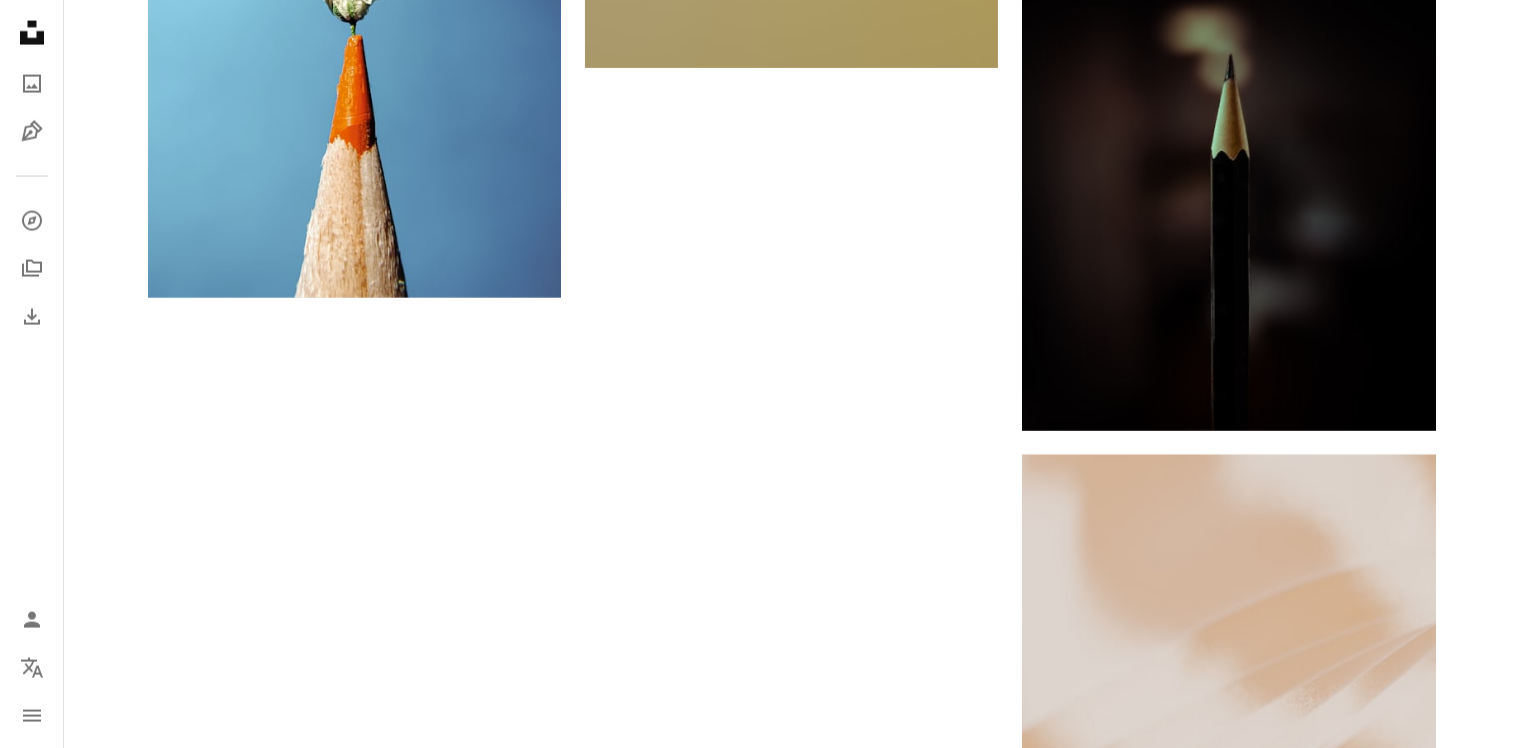 click on "Загружайте больше" at bounding box center (792, 1155) 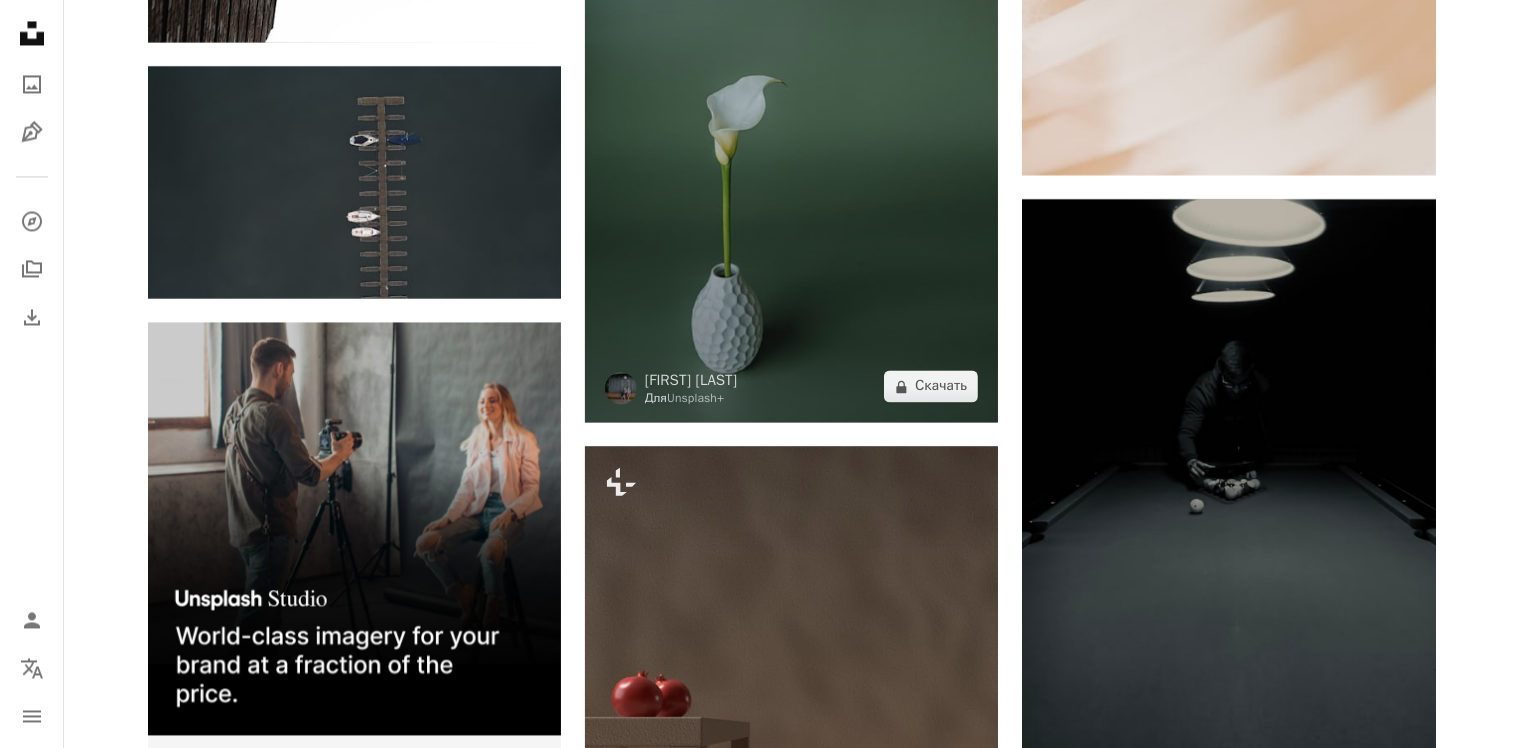 scroll, scrollTop: 4213, scrollLeft: 0, axis: vertical 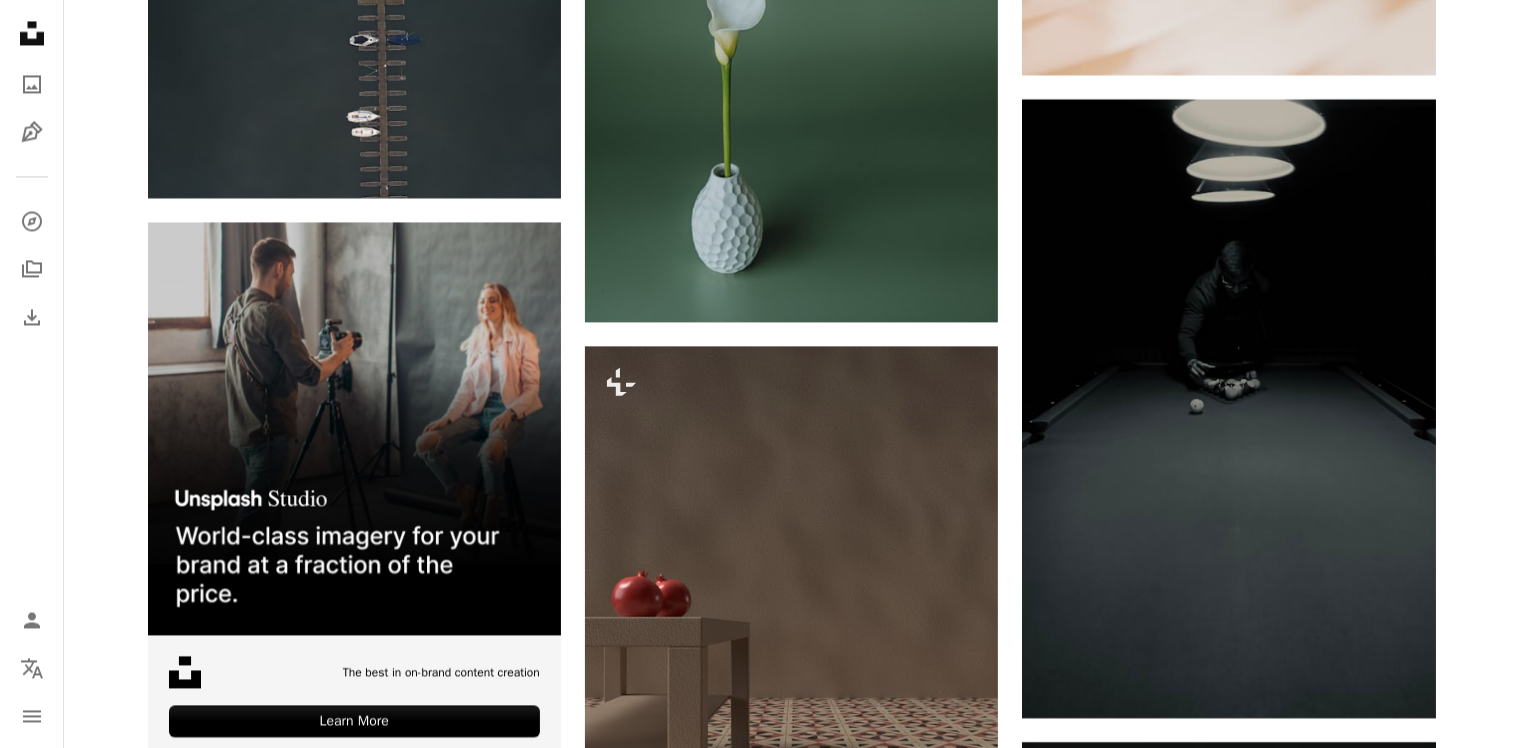 click at bounding box center (1228, 1052) 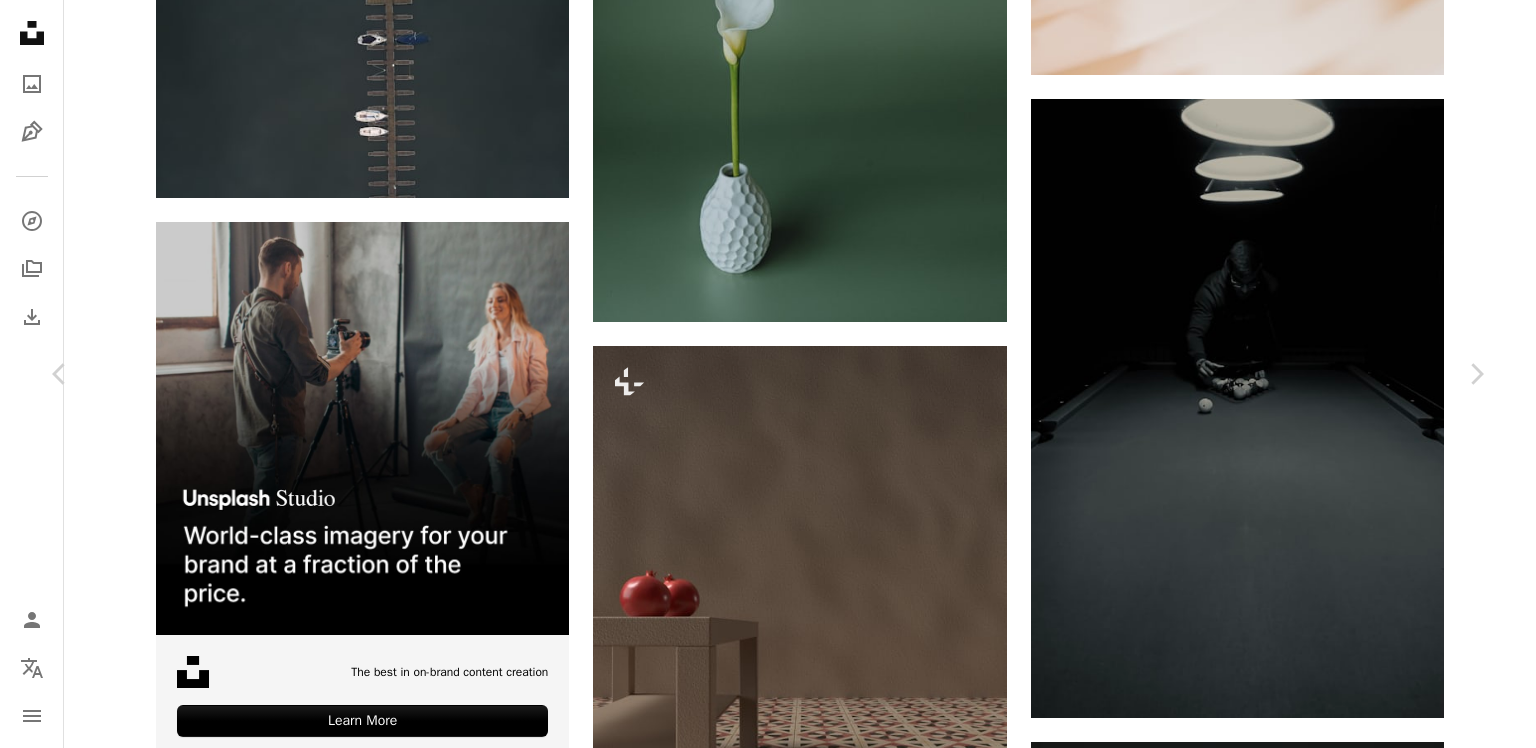 click on "An X shape Chevron left Chevron right Arw Ноль zero_arw A heart A plus sign Скачать бесплатно Chevron down Zoom in Число просмотров 325,832 Загрузки 3,173 Представленный в Фото A forward-right arrow Поделиться Info icon Информация More Actions A map marker [CITY], [COUNTRY] Calendar outlined Опубликовано  16 сентября 2020 года Camera Sony, ILCE-7 Safety Можно использовать бесплатно по  лицензии Unsplash человек фотография Зеленый Серый Фотография мадрид туннель коридор поручень перила HD Обои для рабочего стола Browse premium related images on iStock  |  Save 20% with code UNSPLASH20 View more on iStock  ↗ Связанные изображения A heart A plus sign [FIRST] [LAST] Arrow pointing down Plus sign for Unsplash+ A heart A plus sign Getty Images For  A lock" at bounding box center [768, 6600] 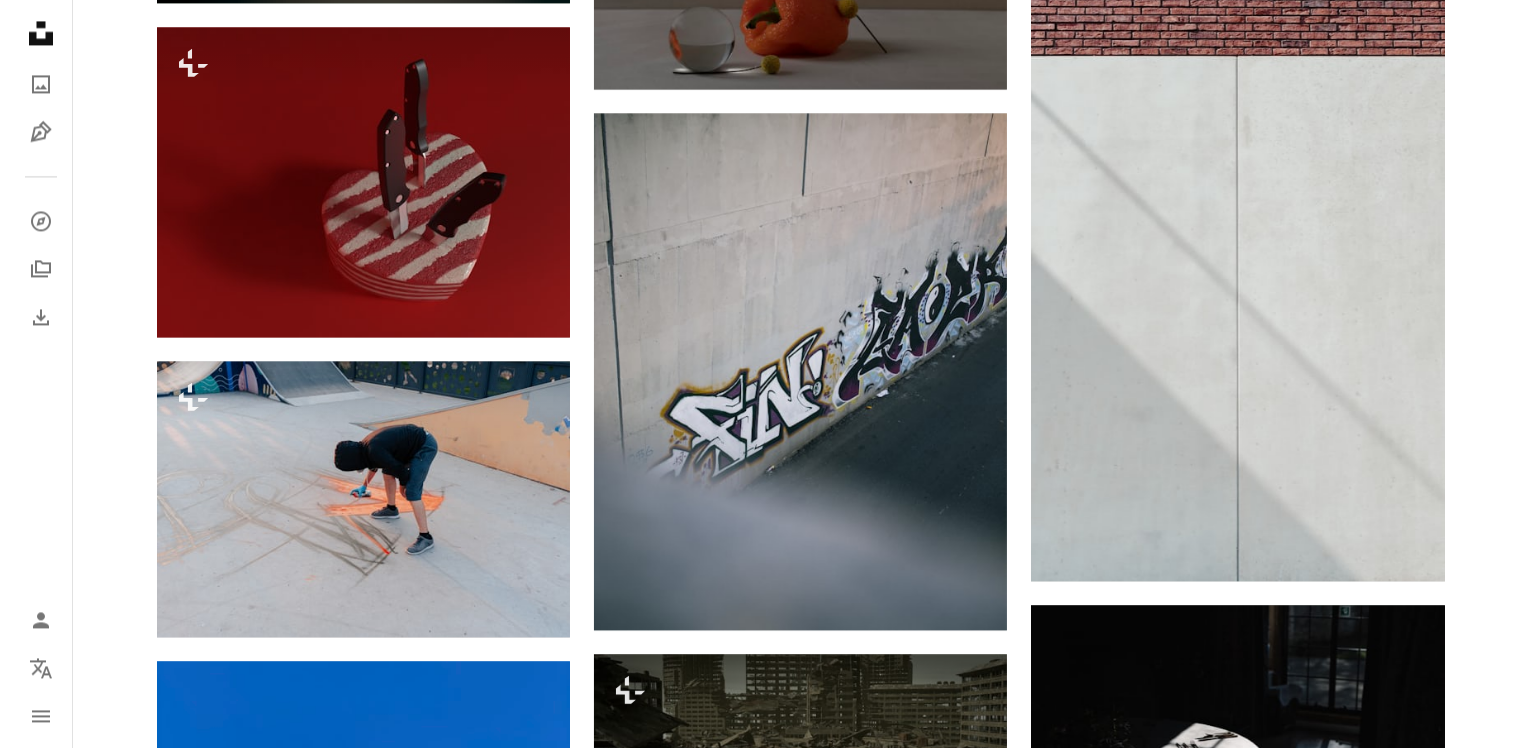 scroll, scrollTop: 19613, scrollLeft: 0, axis: vertical 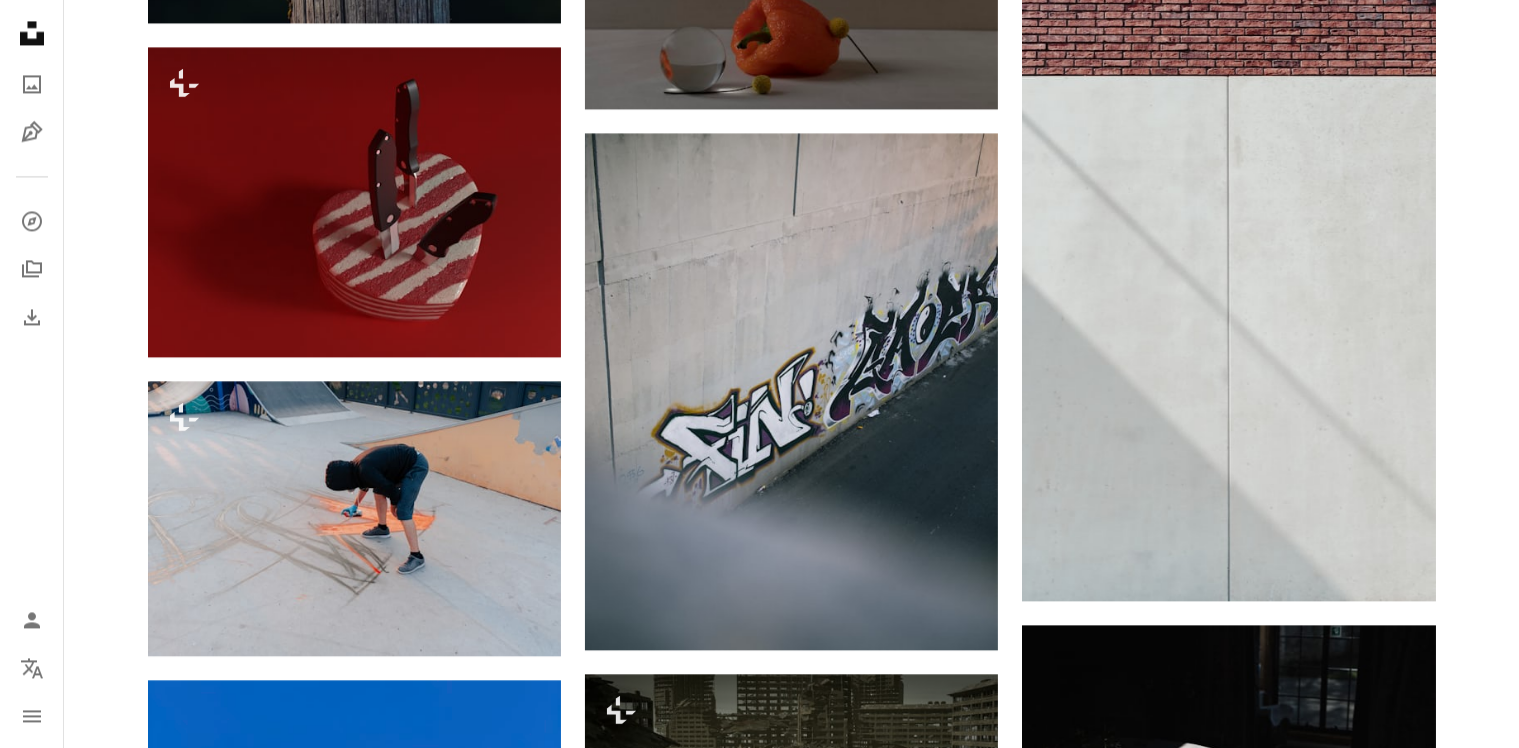 click at bounding box center (1228, 1337) 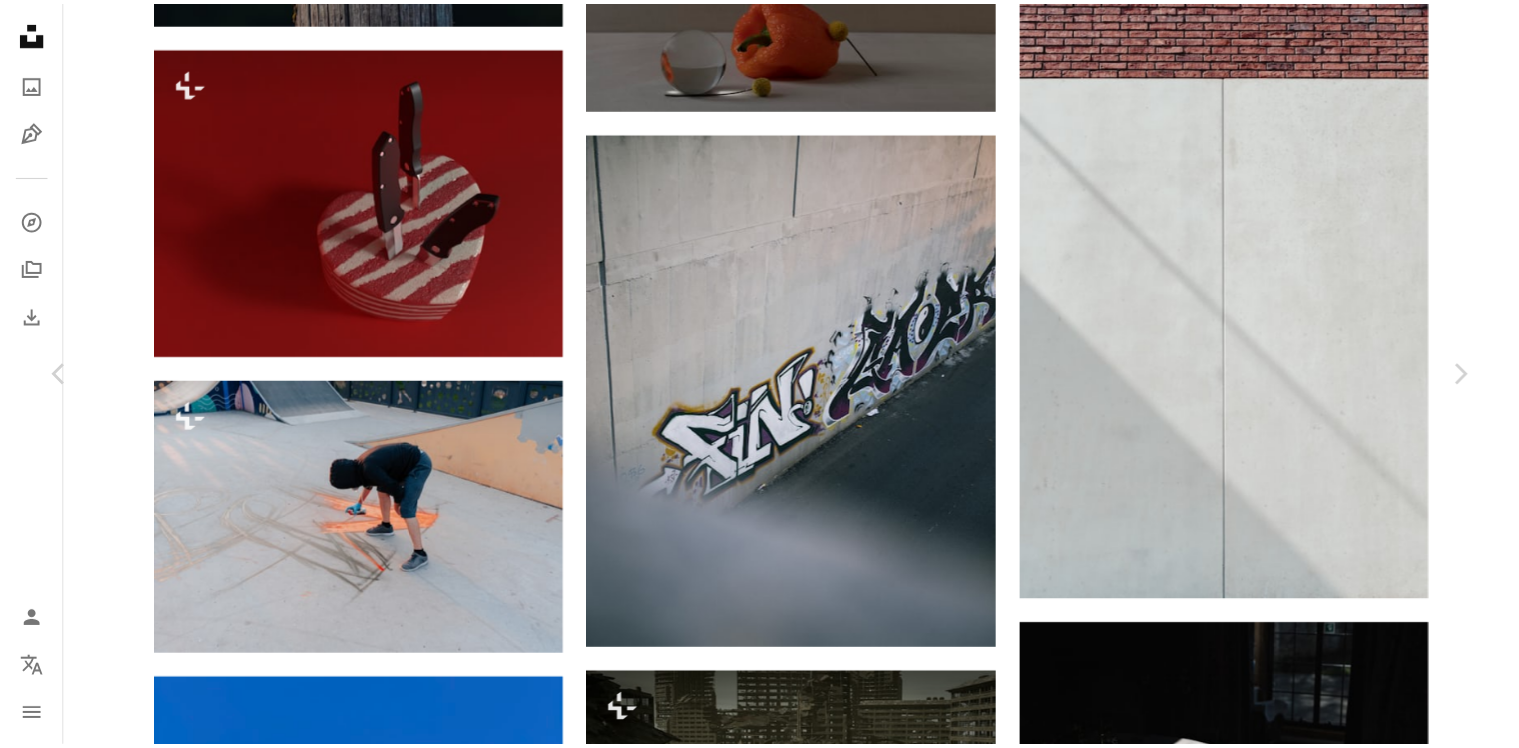 scroll, scrollTop: 100, scrollLeft: 0, axis: vertical 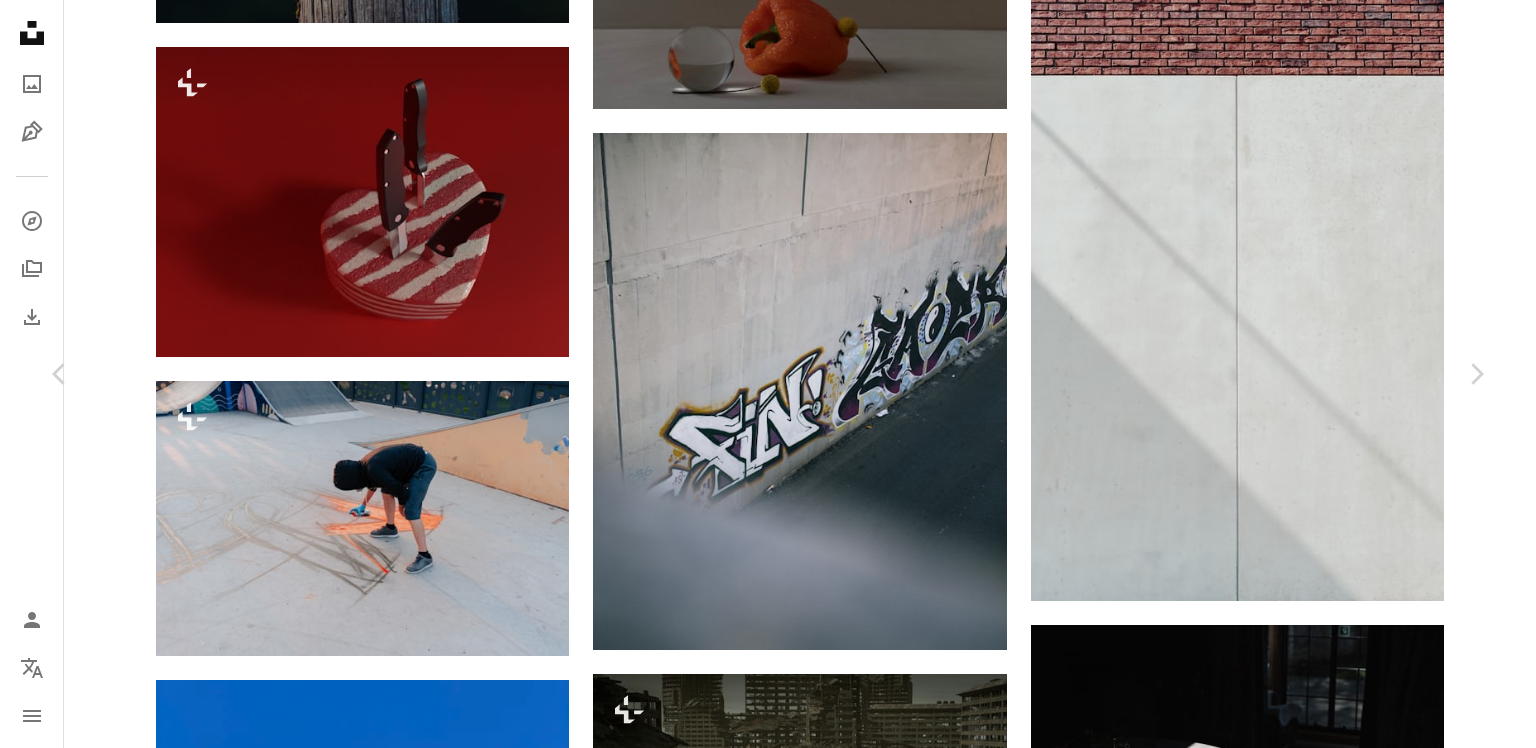 click on "An X shape Chevron left Chevron right Фотография Вороны Доступно для аренды A checkmark inside of a circle A heart A plus sign Скачать бесплатно Chevron down Zoom in Число просмотров 80,832 Загрузки 551 A forward-right arrow Поделиться Info icon Информация More Actions A map marker [CITY], [COUNTRY] Calendar outlined Опубликовано  31 мая 2024 г. Safety Можно использовать бесплатно по  лицензии Unsplash ночной город строительство здания объектив камеры красивый город здания ночью здание город фотография Фотография Городской офисное здание городской пейзаж Коричневый город веселье парк развлечений колесо обозрения высокий подъем алжир метрополис  |" at bounding box center [768, 6545] 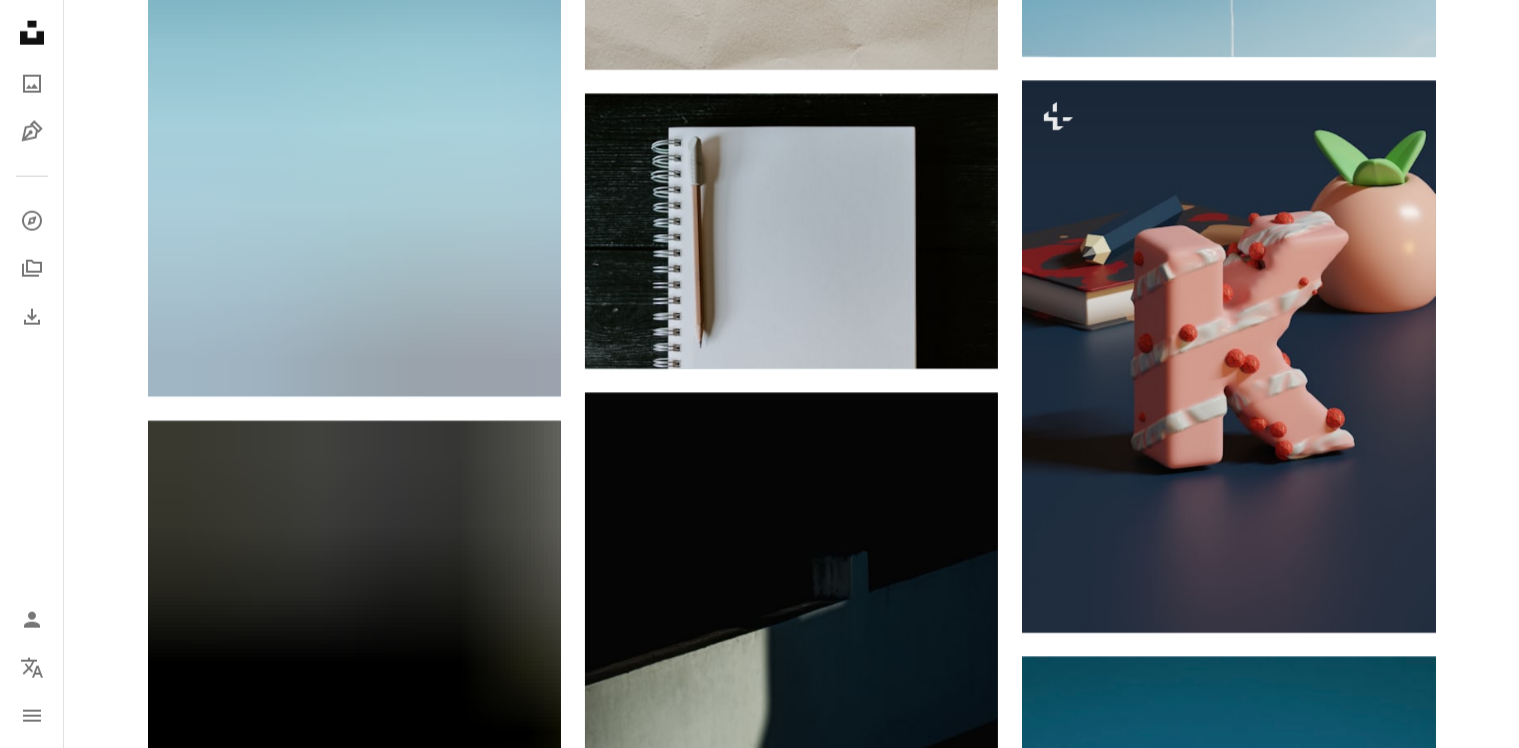 scroll, scrollTop: 32813, scrollLeft: 0, axis: vertical 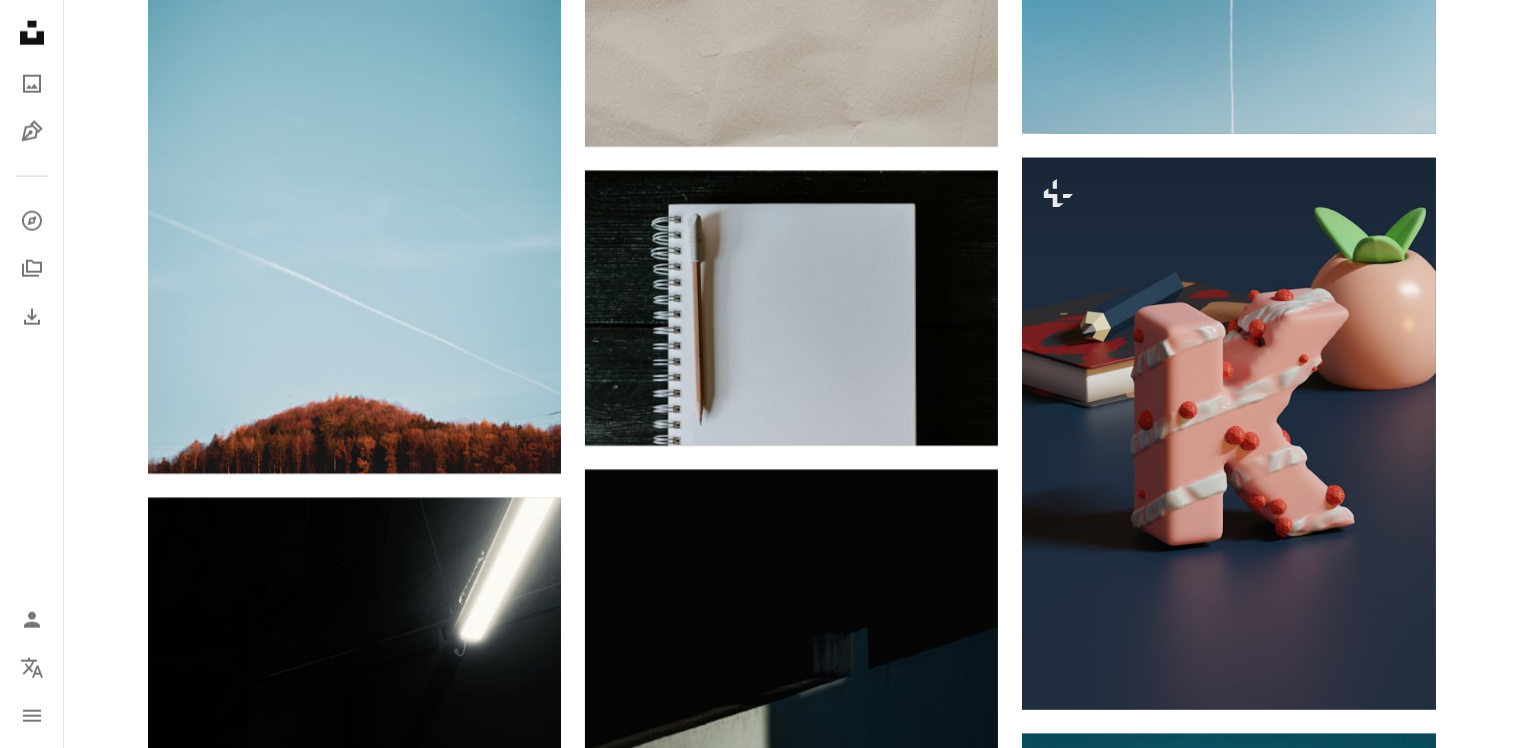 click at bounding box center (1228, 1745) 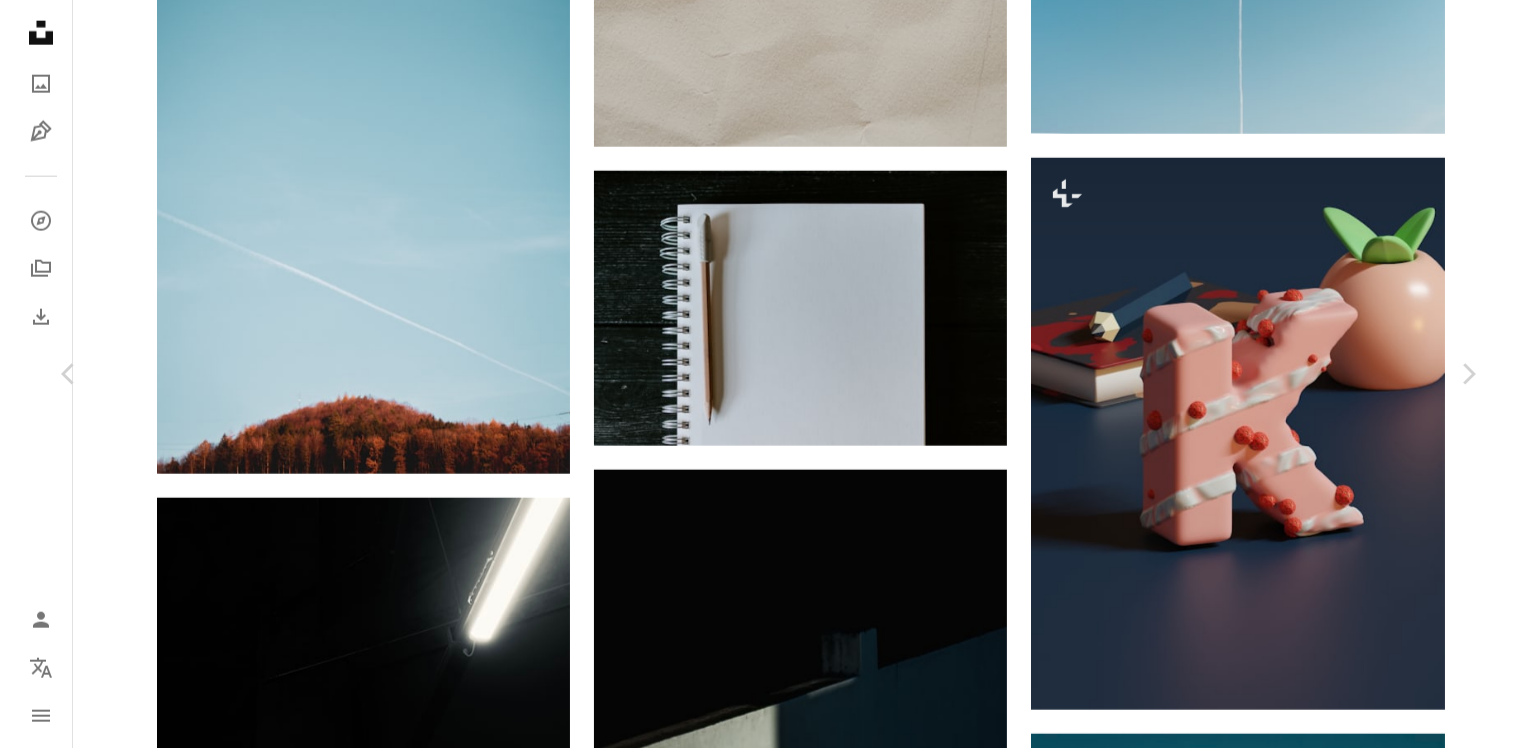 scroll, scrollTop: 33213, scrollLeft: 0, axis: vertical 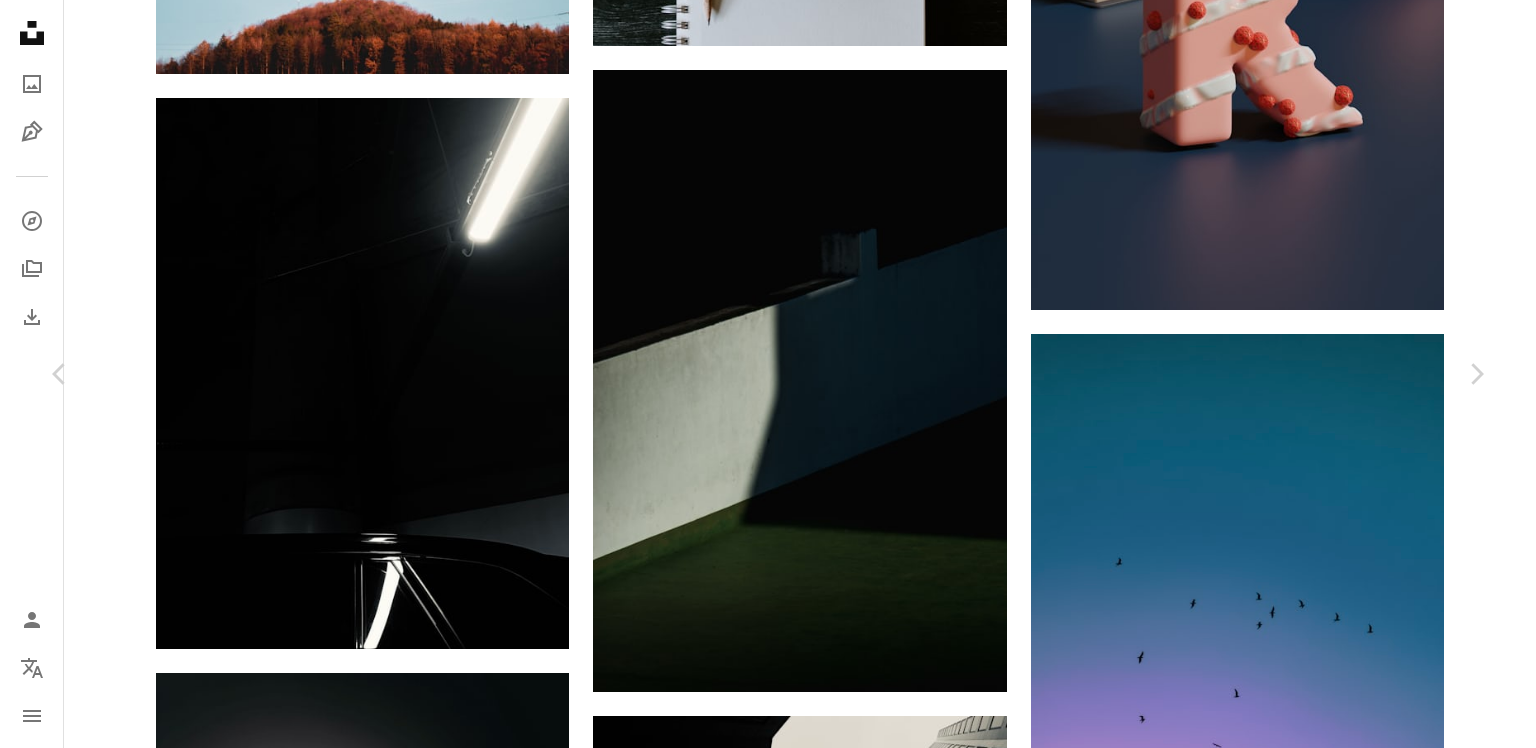 click on "An X shape Chevron left Chevron right Мария Шалабаева Для  Unsplash+ A heart A plus sign A lock Скачать Zoom in A forward-right arrow Поделиться More Actions Розовый и синий фон в 3D.  Не стесняйтесь обращаться ко мне по электронной почте [EMAIL].  Посмотрите мои предыдущие коллекции «Лучшие криптовалюты», «Илон Маск» и другие 3D-изображения! Подробнее Calendar outlined Опубликовано  20 декабря 2022 года Safety Распространяется по лицензии  Unsplash+ Более 1 000 000 бесплатных изображений Синий Розовый синий фон окно мраморный фоновый дизайн синяя эстетика белая эстетика дисплей блендер синие фоны блендер 3d 3d дизайн A heart" at bounding box center (768, 4836) 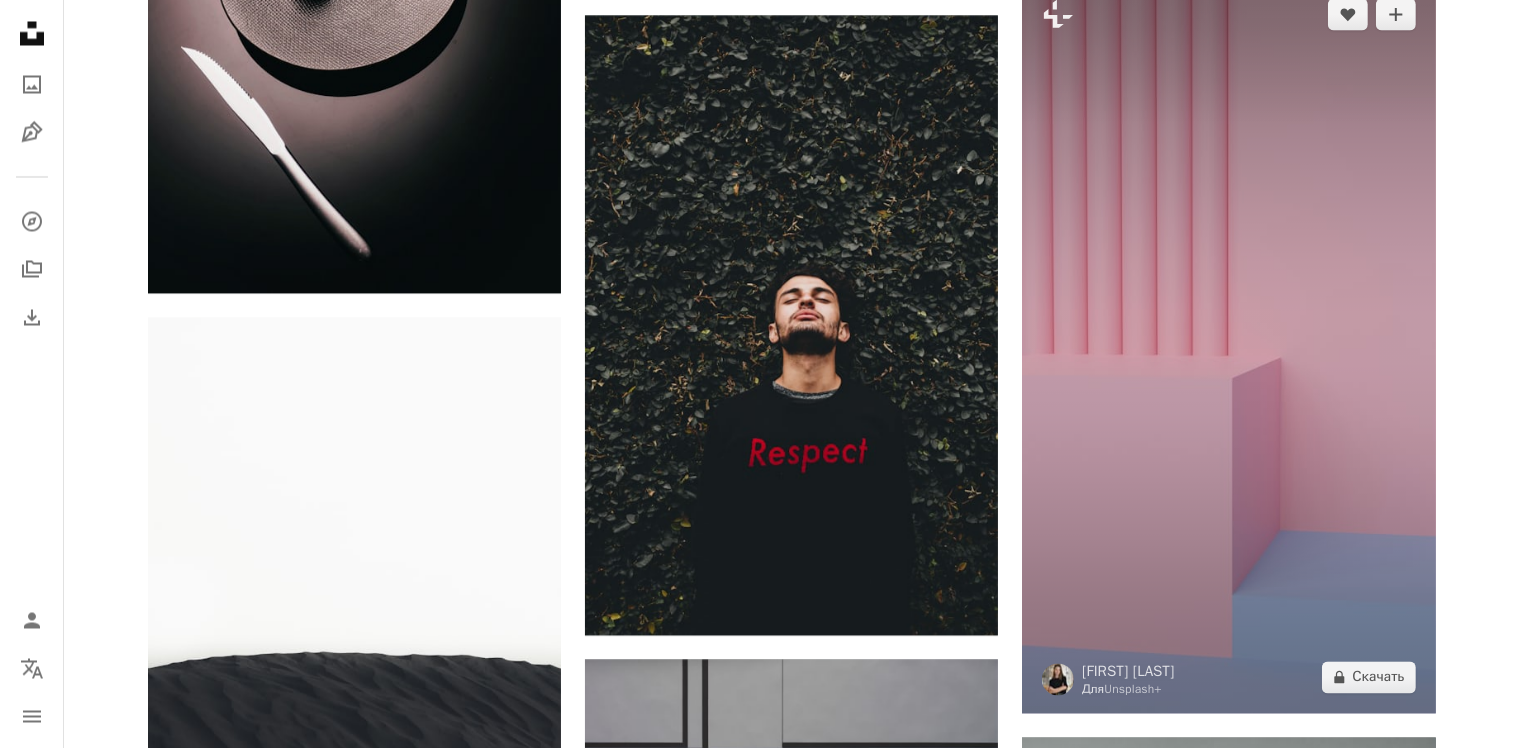 scroll, scrollTop: 34313, scrollLeft: 0, axis: vertical 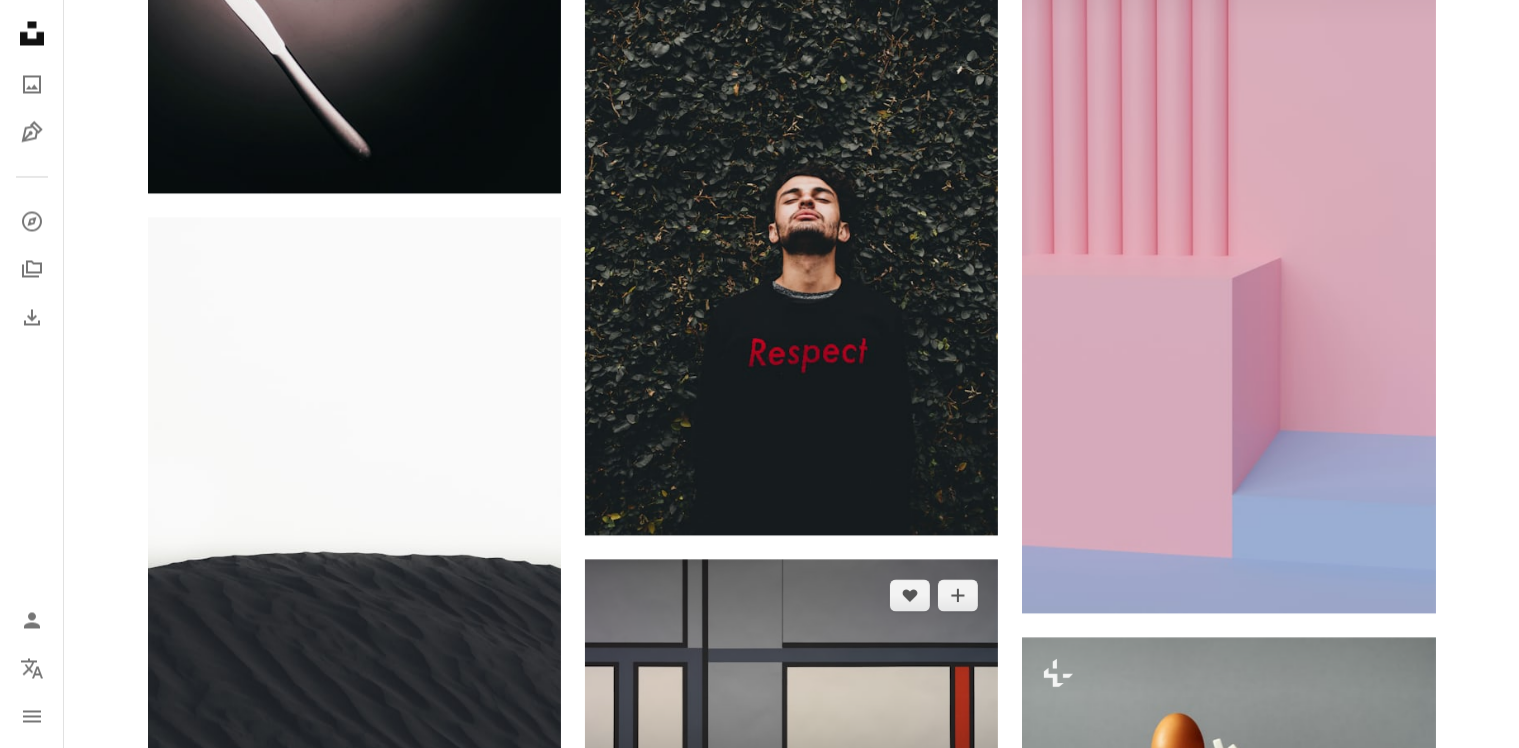 click at bounding box center [791, 688] 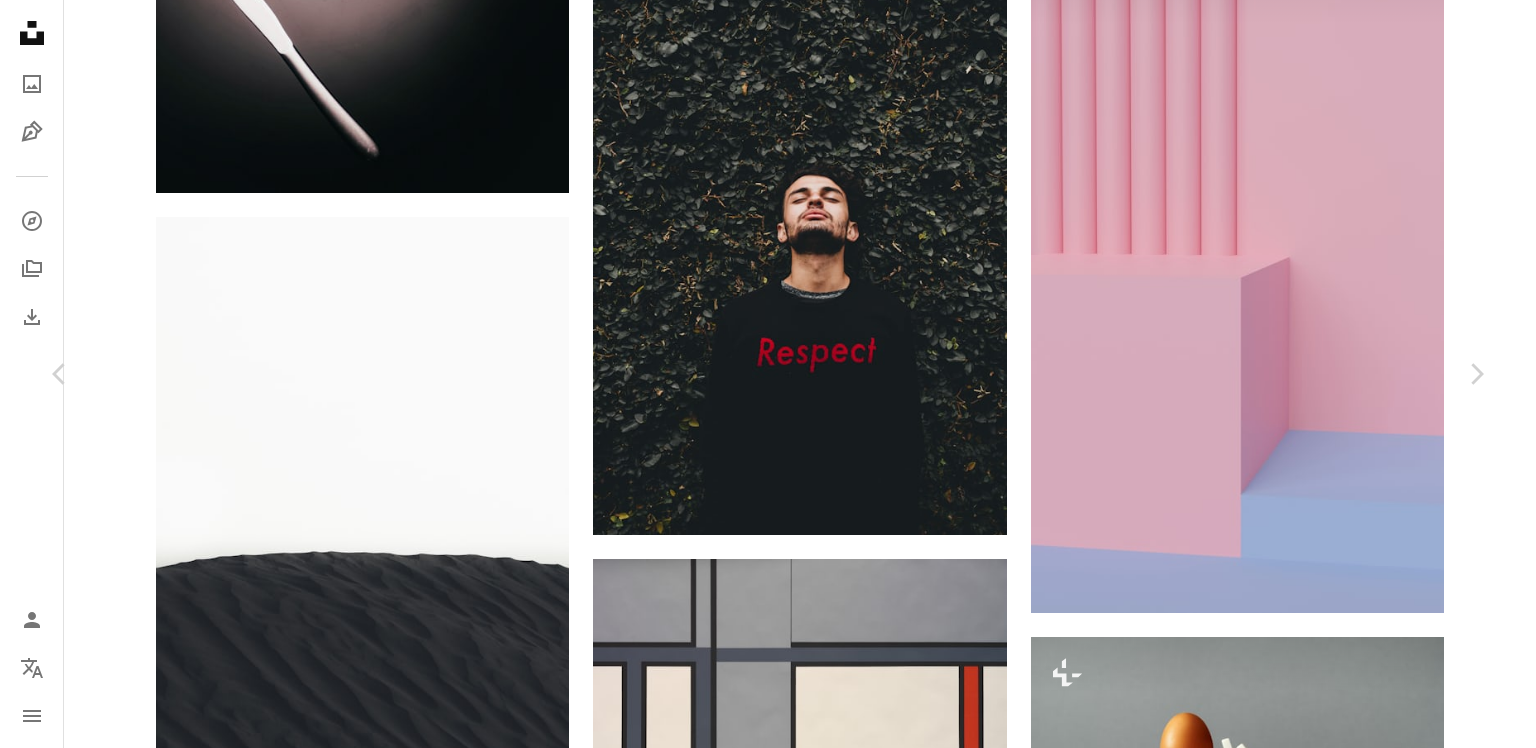 drag, startPoint x: 1477, startPoint y: 58, endPoint x: 1399, endPoint y: 200, distance: 162.01234 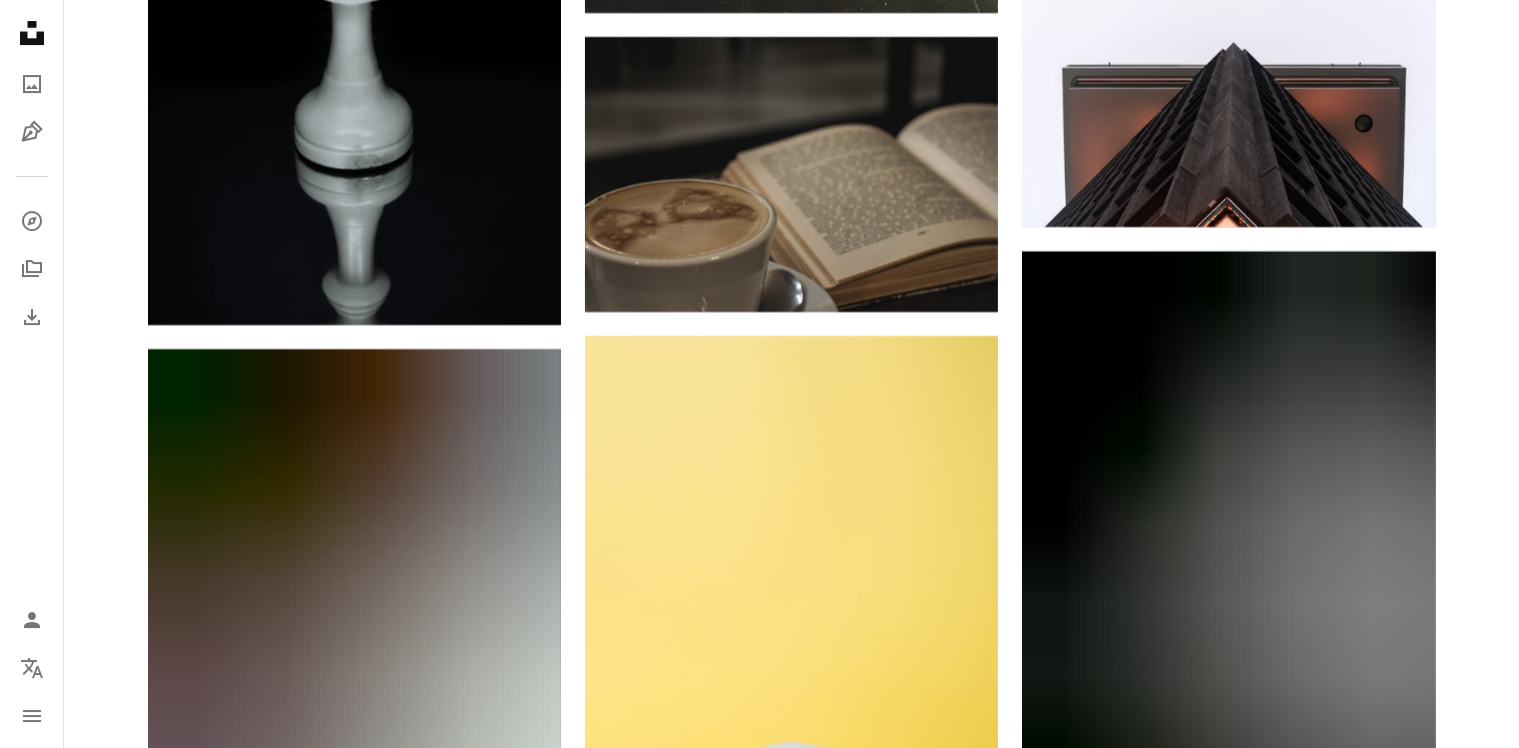 scroll, scrollTop: 37713, scrollLeft: 0, axis: vertical 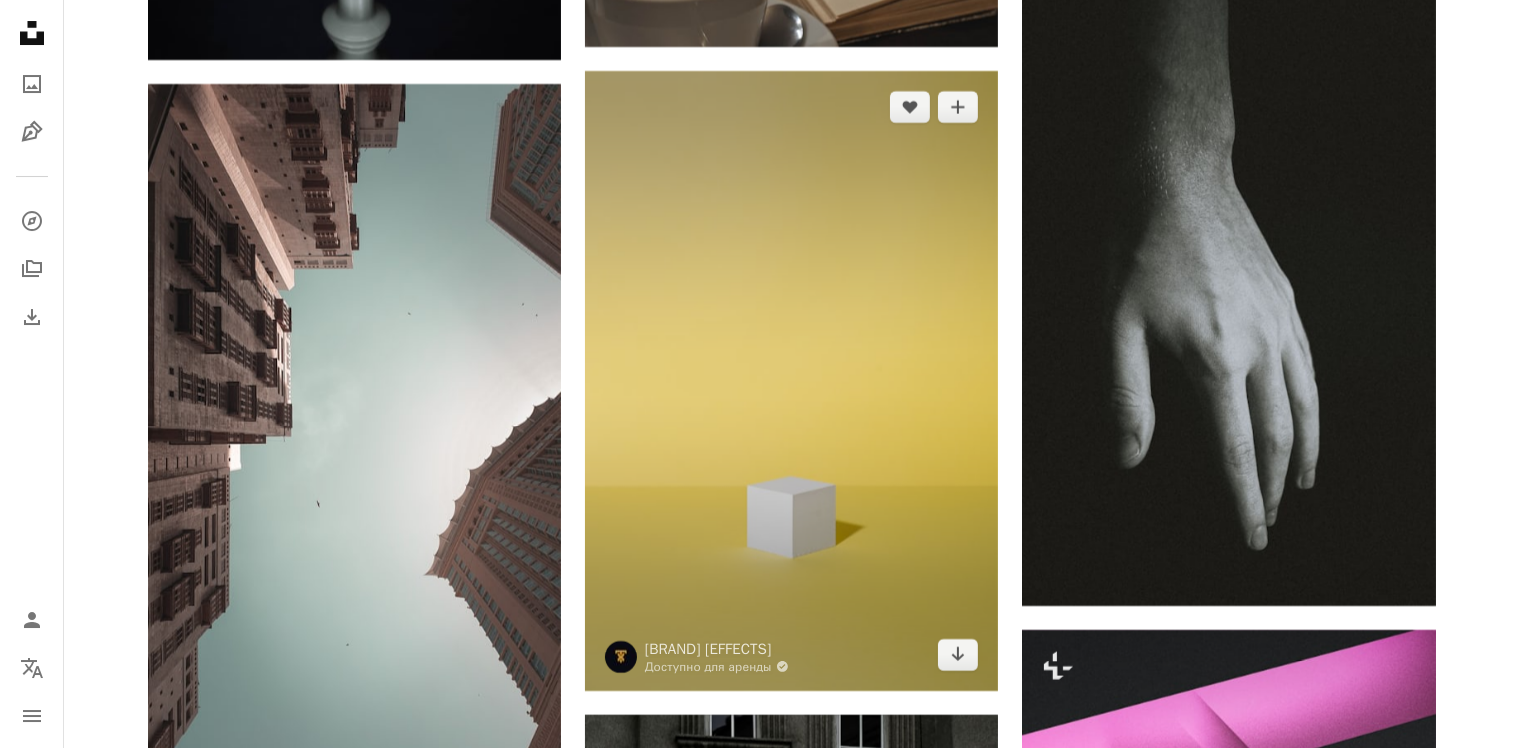 click at bounding box center (791, 381) 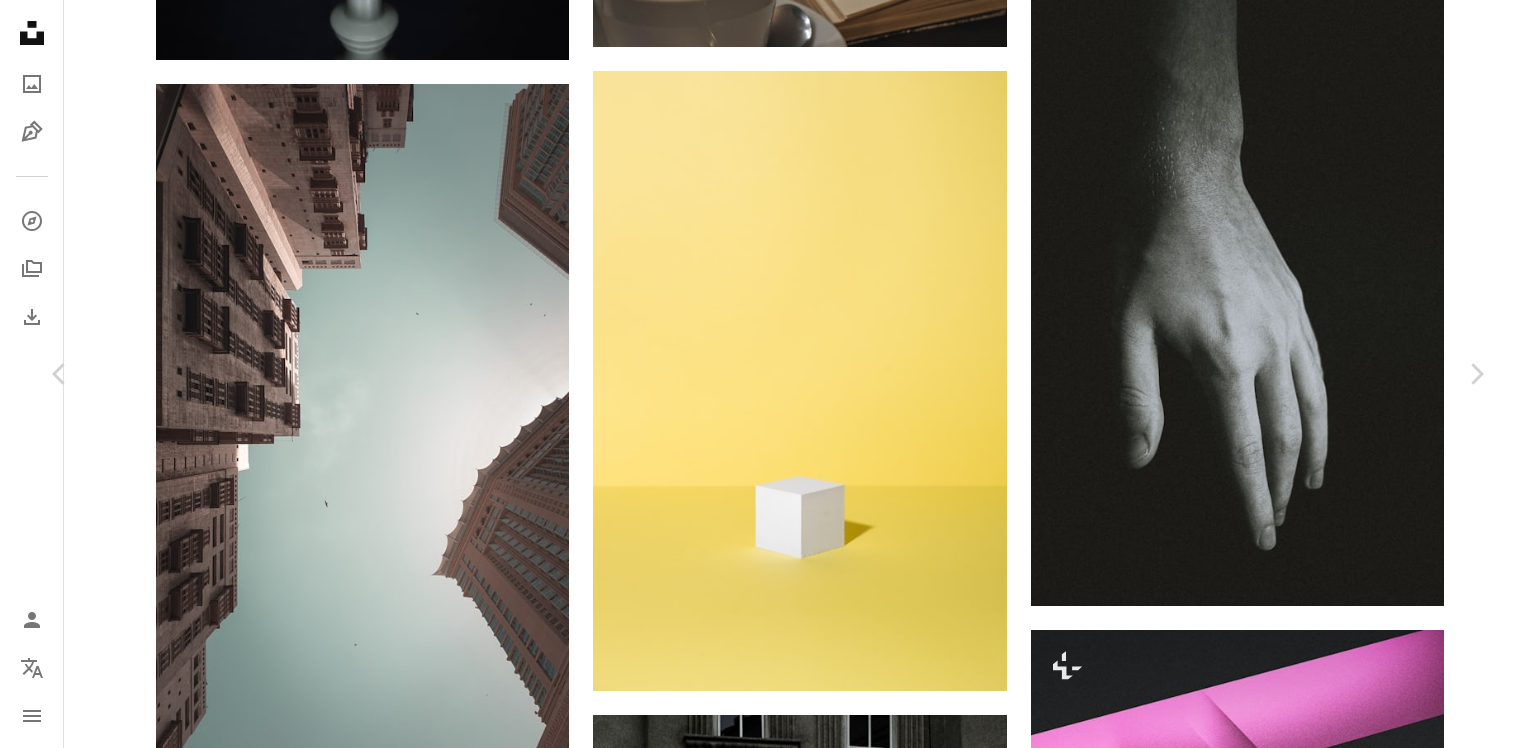 click on "An X shape Chevron left Chevron right Визуальные эффекты Tandem X Доступно для аренды A checkmark inside of a circle A heart A plus sign Скачать бесплатно Chevron down Zoom in Число просмотров 3,672,292 Загрузки 23,925 Представленный в Фото A forward-right arrow Поделиться Info icon информацией More Actions Calendar outlined Опубликовано [DATE] Camera Canon, EOS-1D X Mark II Safety Можно использовать бесплатно по лицензии Unsplash Рисунки Белый минимальный Желтый желтый фон минимализм простой чистый простые обои желтые обои простой фон минималистичный маленький блок Мебель Освещение в помещении столешница Бесплатные изображения | ↗ A heart For" at bounding box center (768, 6694) 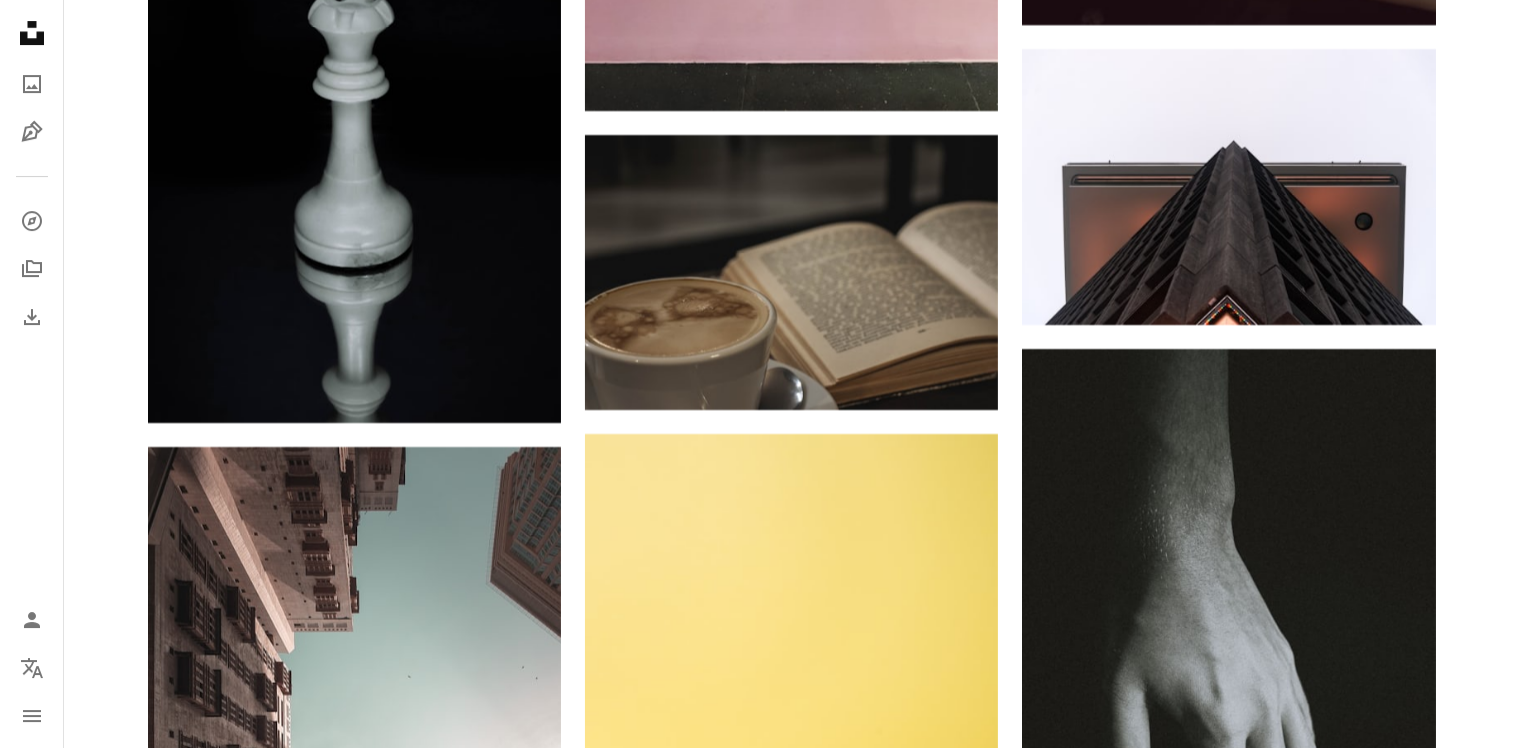 scroll, scrollTop: 37213, scrollLeft: 0, axis: vertical 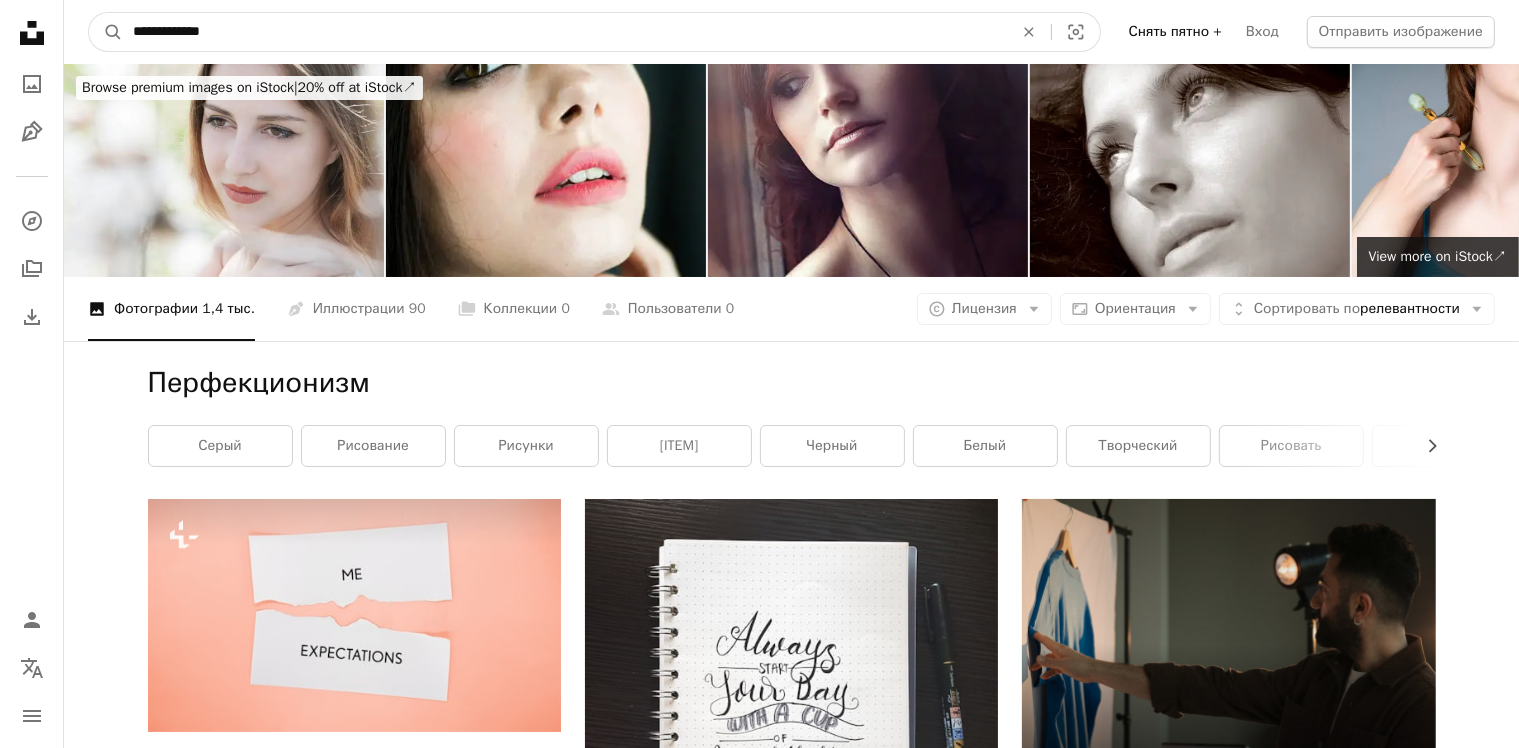 drag, startPoint x: 308, startPoint y: 30, endPoint x: 0, endPoint y: 25, distance: 308.0406 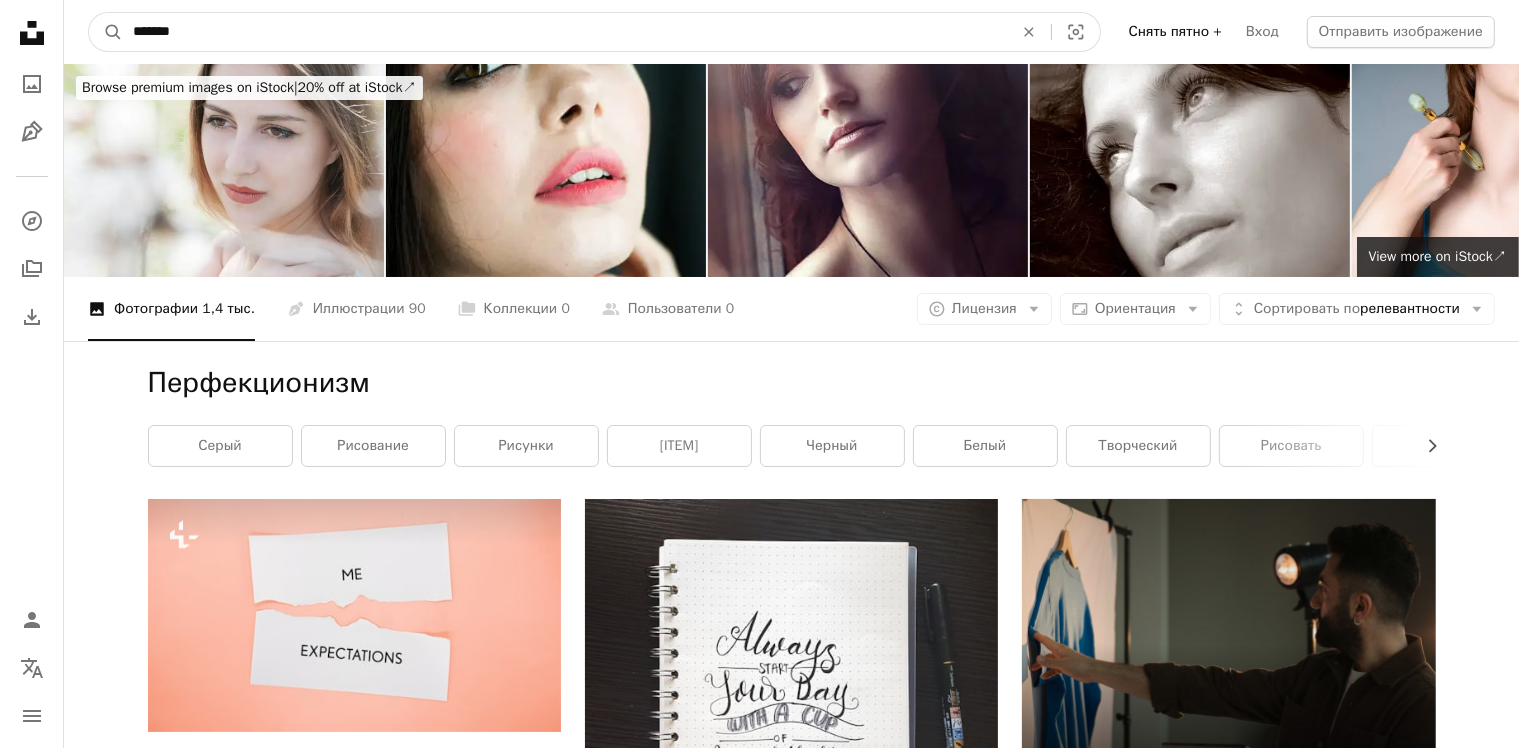 type on "*******" 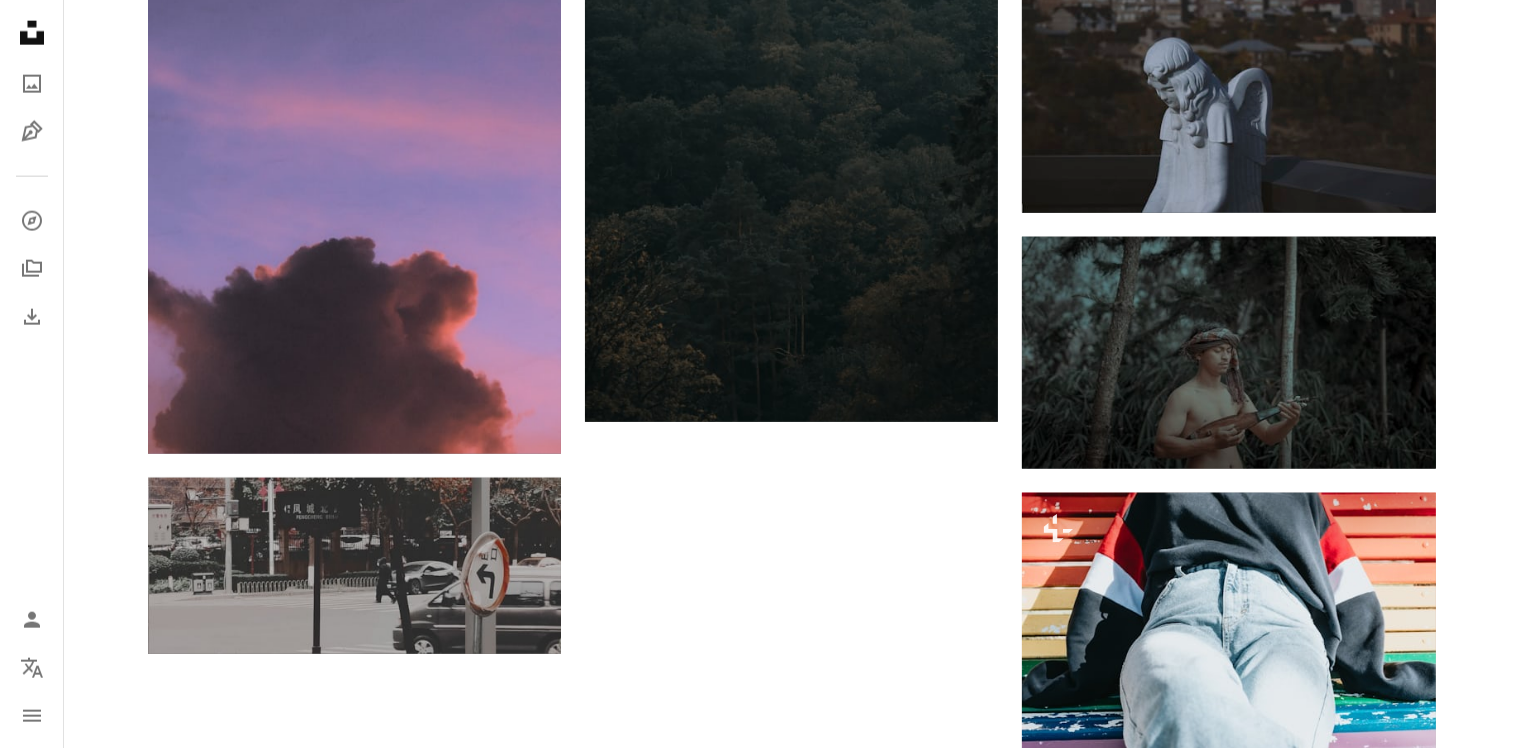 scroll, scrollTop: 2600, scrollLeft: 0, axis: vertical 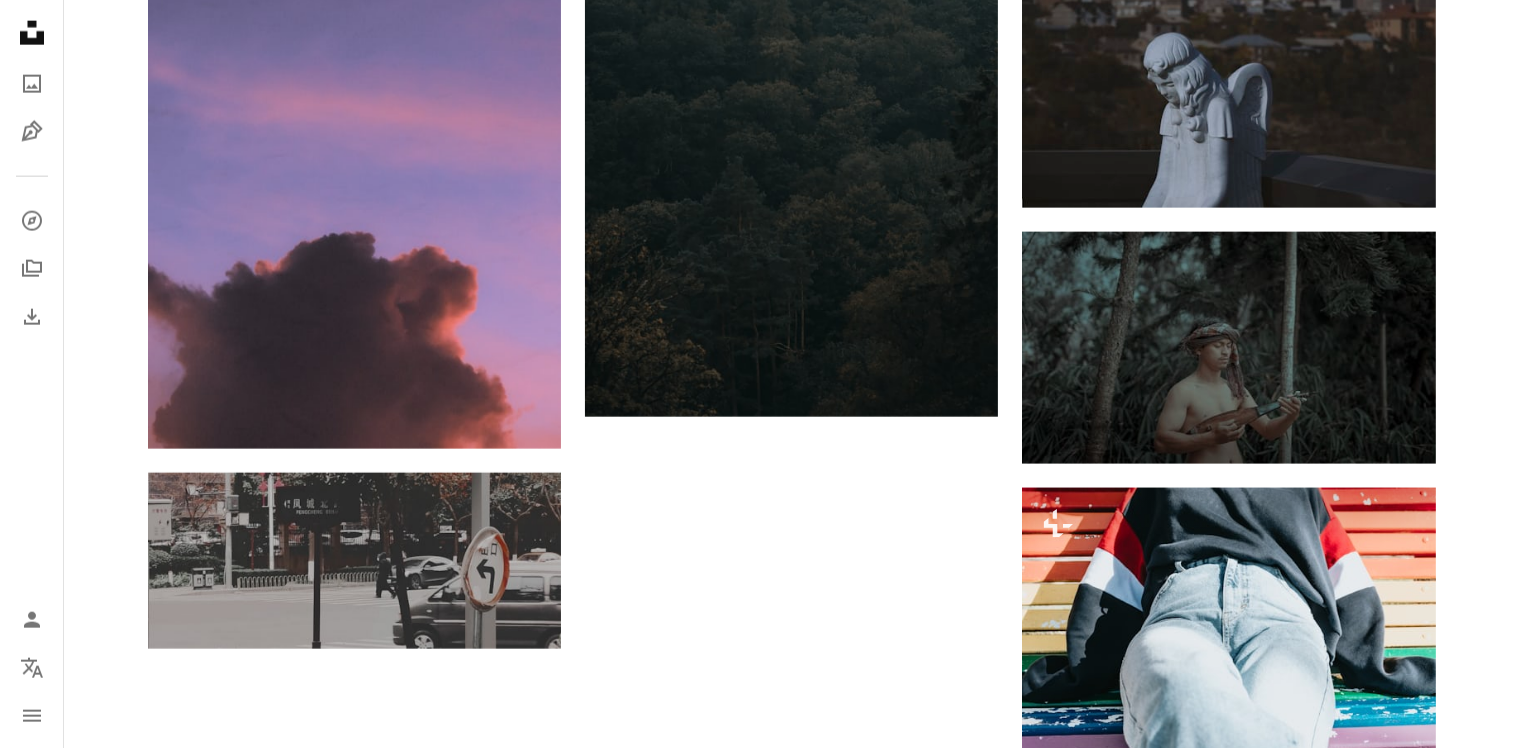 click on "Unsplash logo Unsplash Home A photo Pen Tool A compass A stack of folders Download Person Localization icon navigation menu A magnifying glass ******* An X shape Visual search Снять пятно + Вход Отправить изображение Browse premium images on iStock | 20% off at iStock ↗ Browse premium images on iStock 20% off at iStock ↗ View more ↗ View more on iStock ↗ A photo Фотографии 2,3 тыс. Pen Tool Иллюстрации 151 A stack of folders Коллекции 0 A group of people Пользователи 0 A copyright icon © Лицензия Arrow down Aspect ratio Ориентация Arrow down Unfold Сортировать по релевантности Arrow down Filters Filters Гордыня Chevron right Серый дерево На улице Природа трофей Иллюстрация блестящий достижение успех конкуренция 3d winner Plus sign for Unsplash+ A heart A plus sign Для A lock" at bounding box center (759, -310) 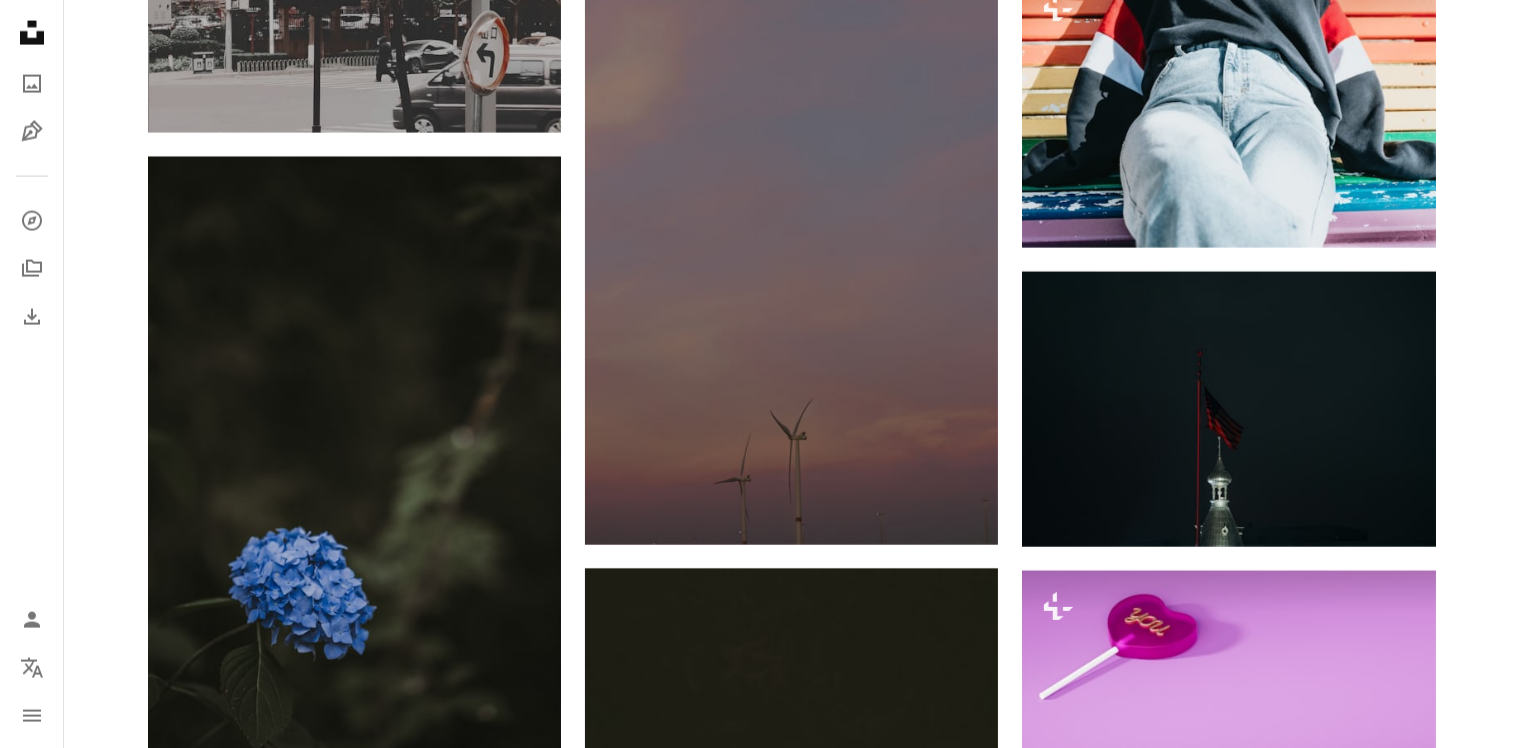 scroll, scrollTop: 3200, scrollLeft: 0, axis: vertical 